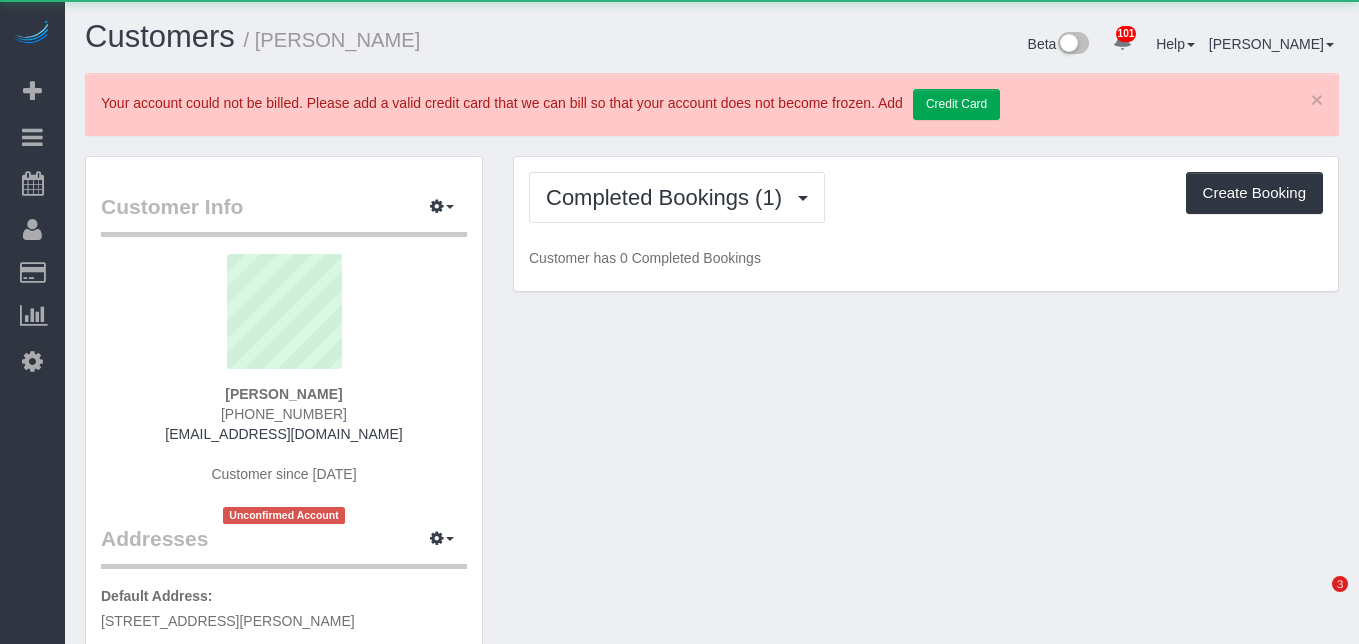 scroll, scrollTop: 0, scrollLeft: 0, axis: both 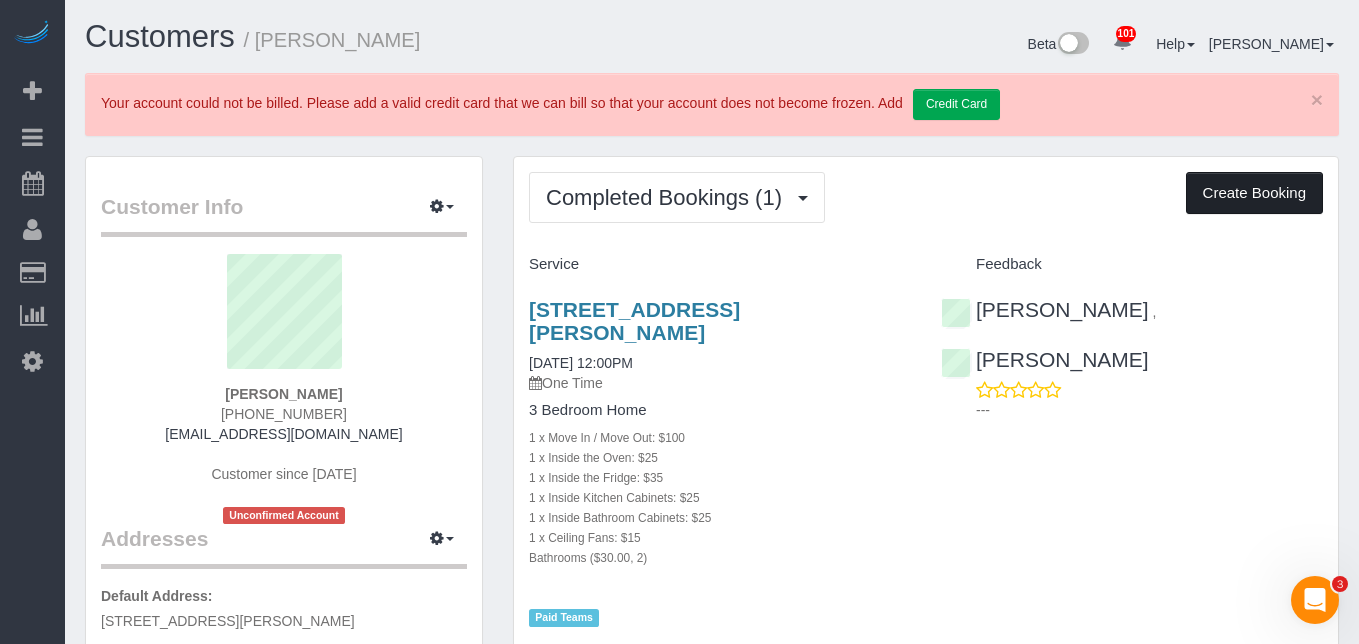 click on "Create Booking" at bounding box center (1254, 193) 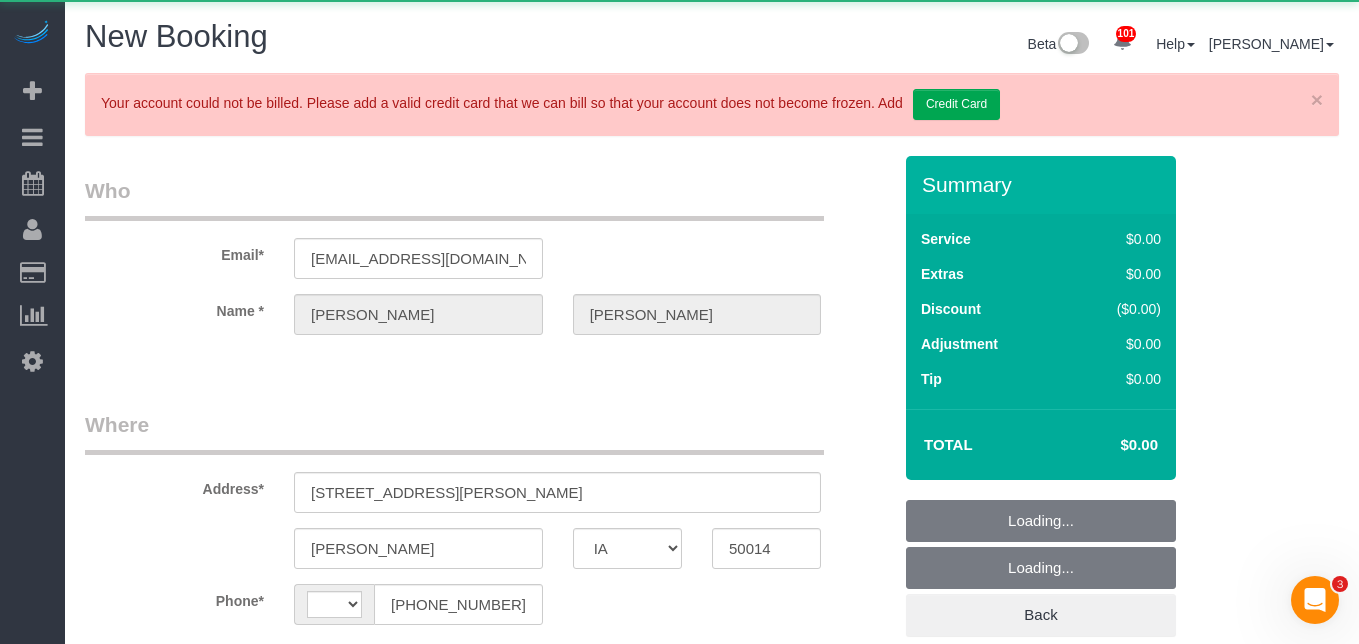 select on "string:[GEOGRAPHIC_DATA]" 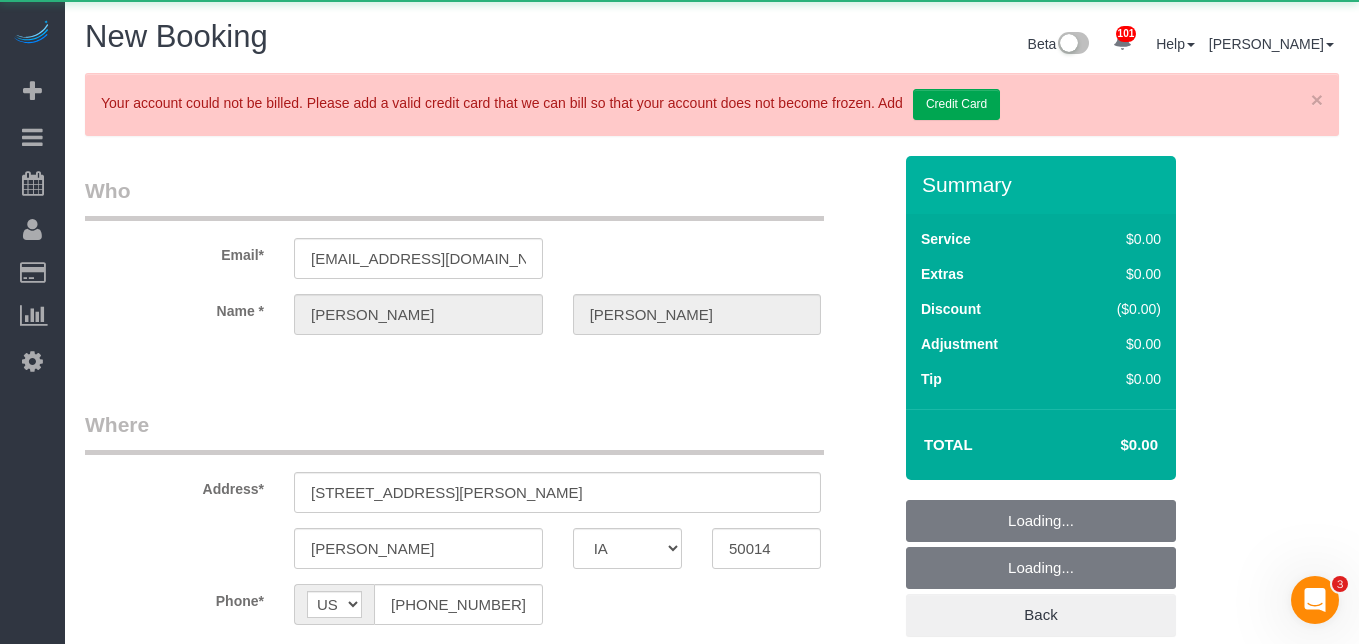 select on "object:3994" 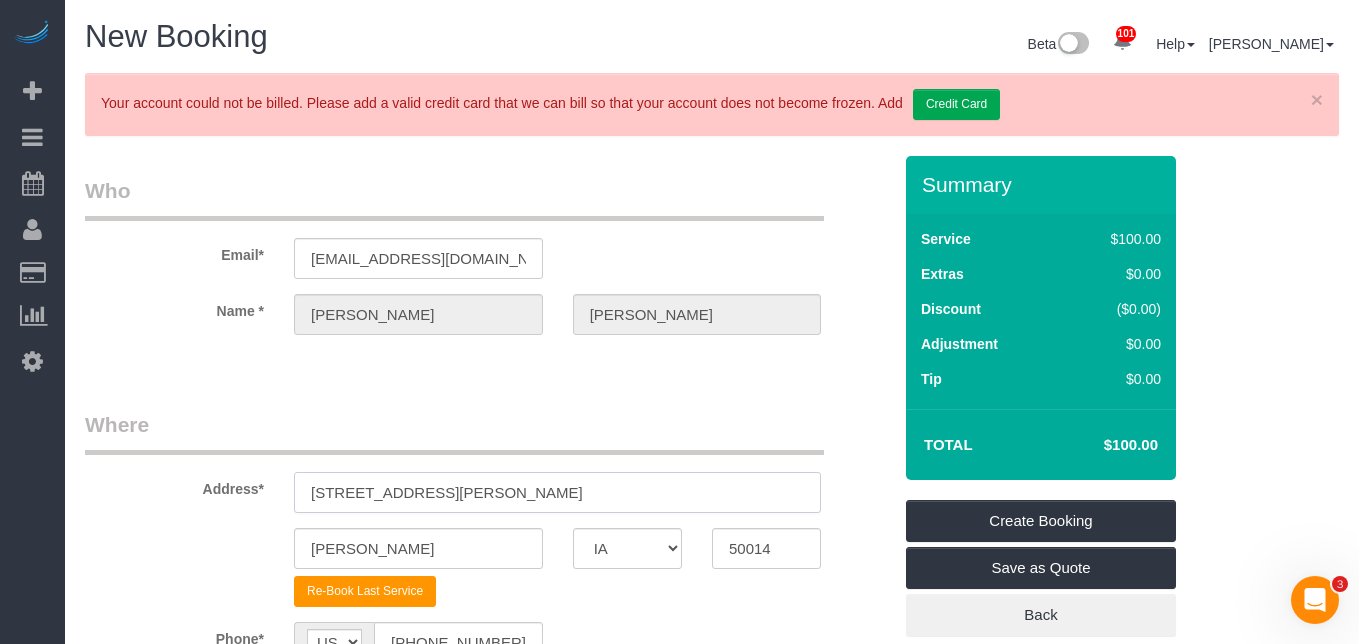 drag, startPoint x: 463, startPoint y: 496, endPoint x: 154, endPoint y: 486, distance: 309.16177 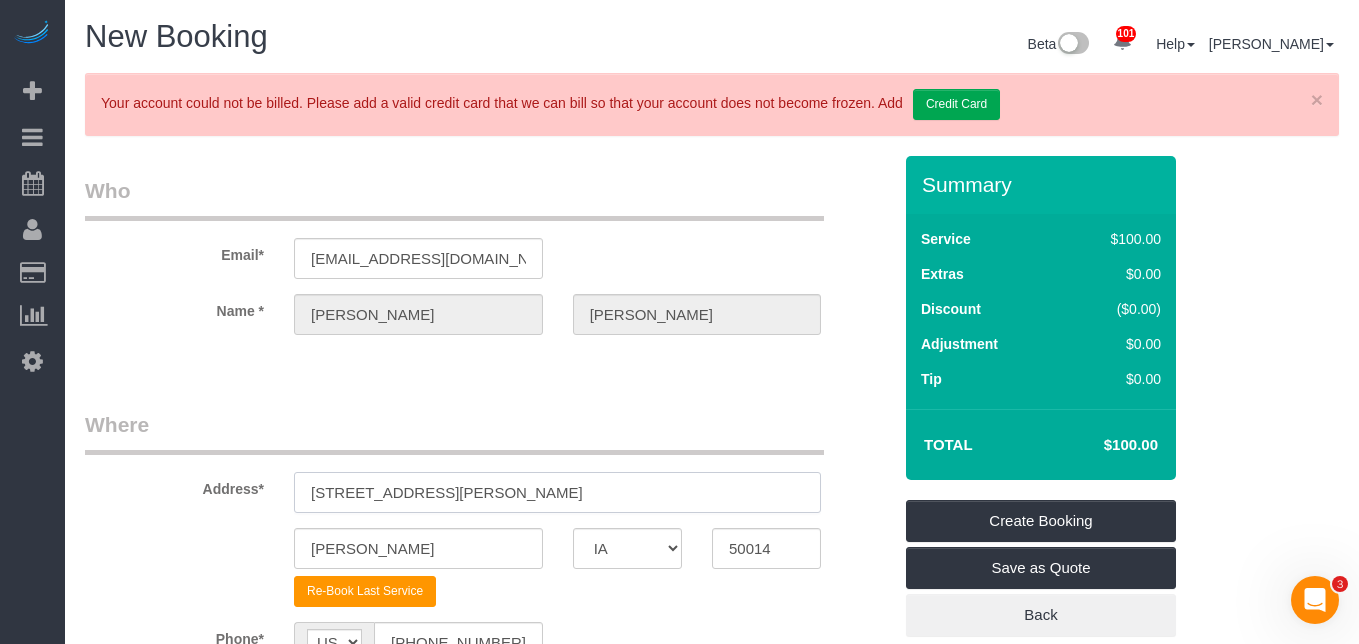 click on "Address*
[STREET_ADDRESS][PERSON_NAME]" at bounding box center [488, 461] 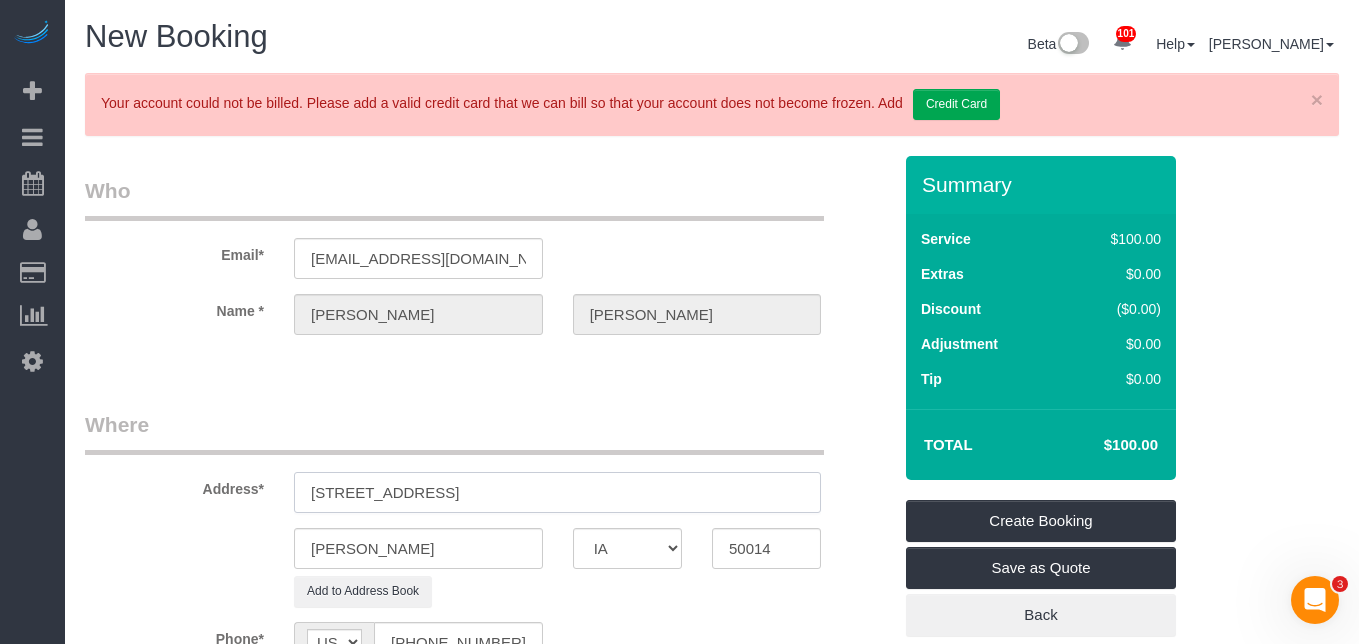 type on "[STREET_ADDRESS]" 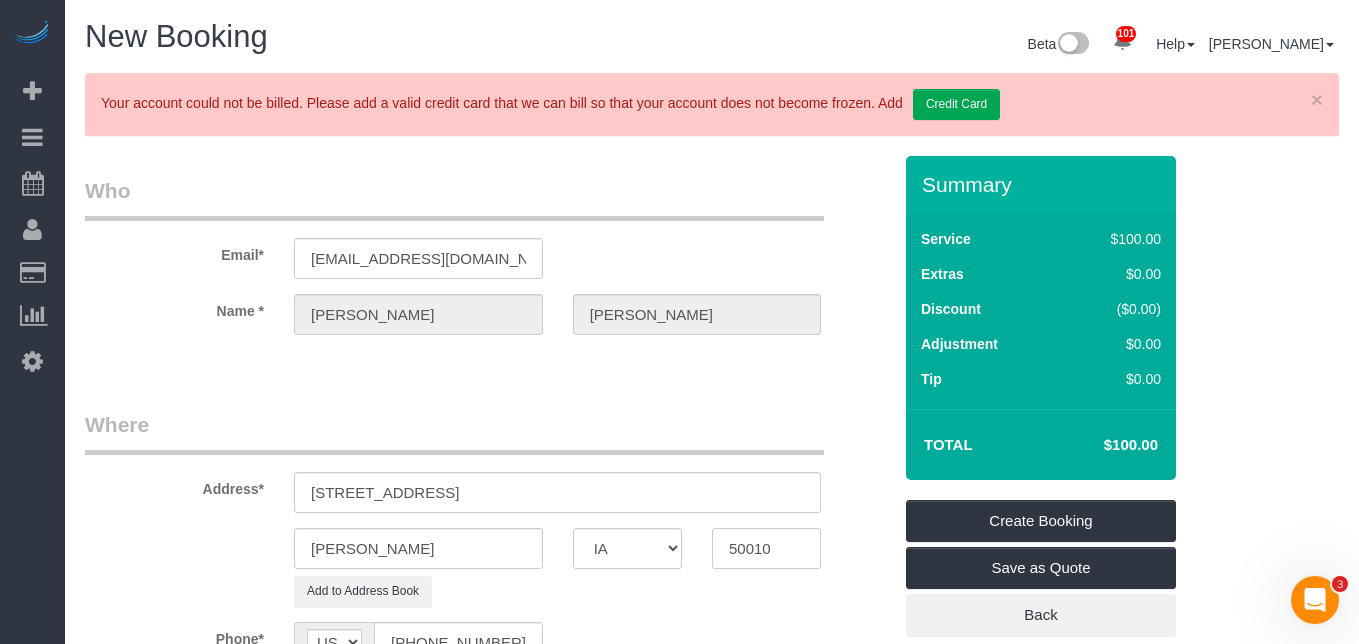 type on "50010" 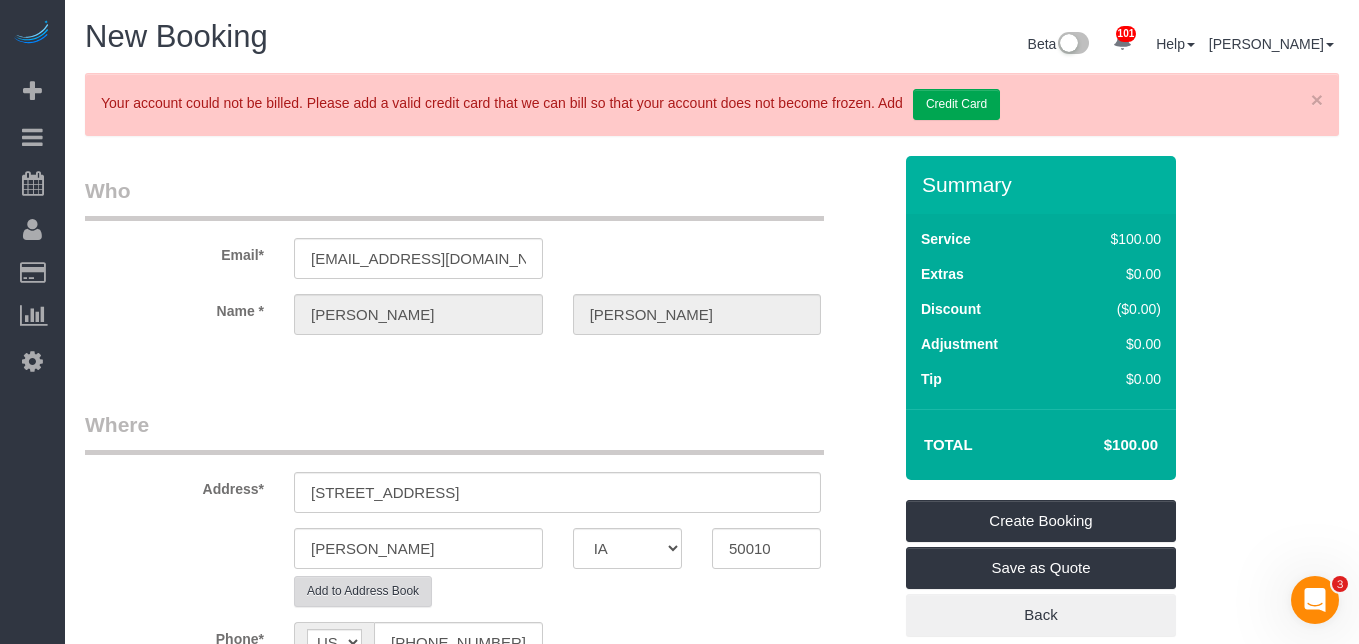 type 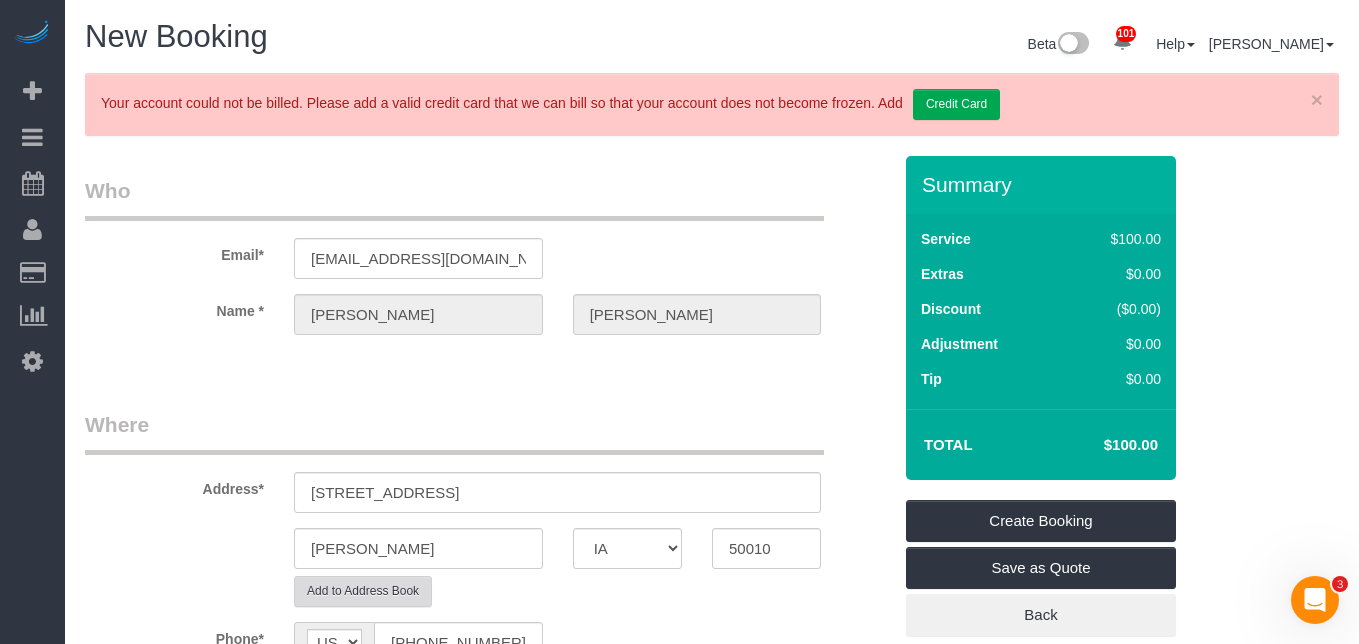 click on "Add to Address Book" at bounding box center [363, 591] 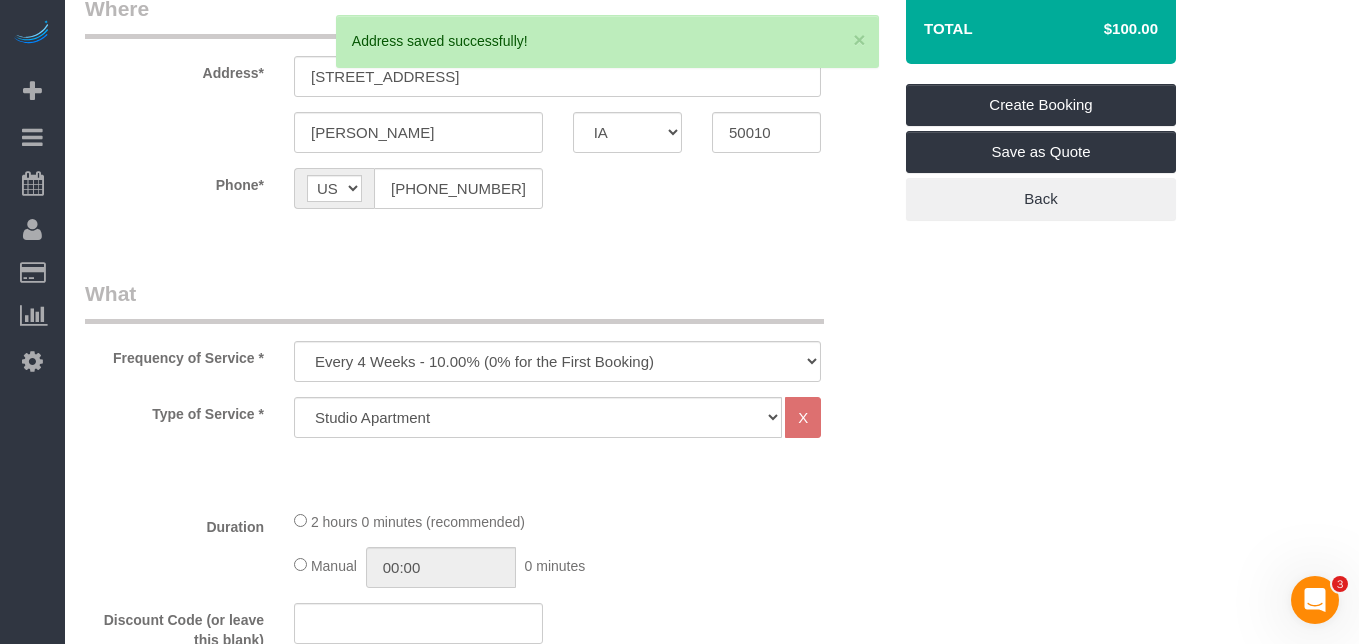 scroll, scrollTop: 438, scrollLeft: 0, axis: vertical 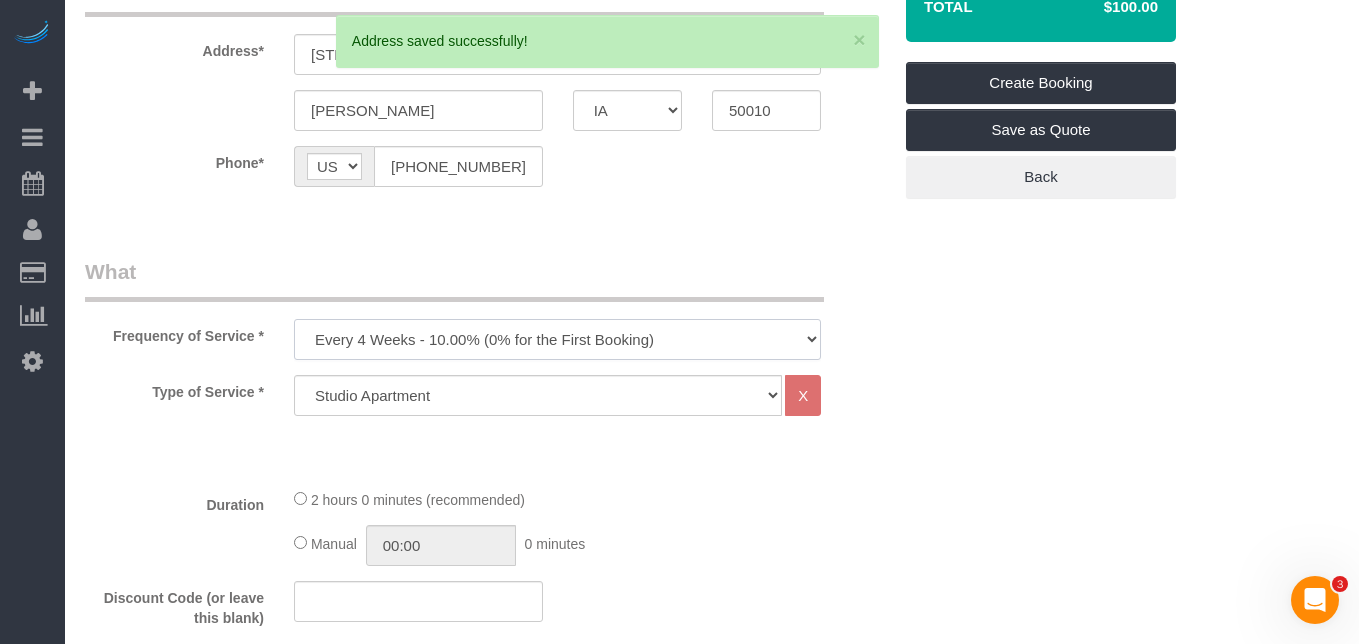 click on "Every 6 Weeks (0% for the First Booking) One Time Every 8 Weeks (0% for the First Booking) Every 4 Weeks - 10.00% (0% for the First Booking) Every 3 Weeks - 12.00% (0% for the First Booking) Every 2 Weeks - 15.00% (0% for the First Booking) Weekly - 20.00% (0% for the First Booking)" at bounding box center (557, 339) 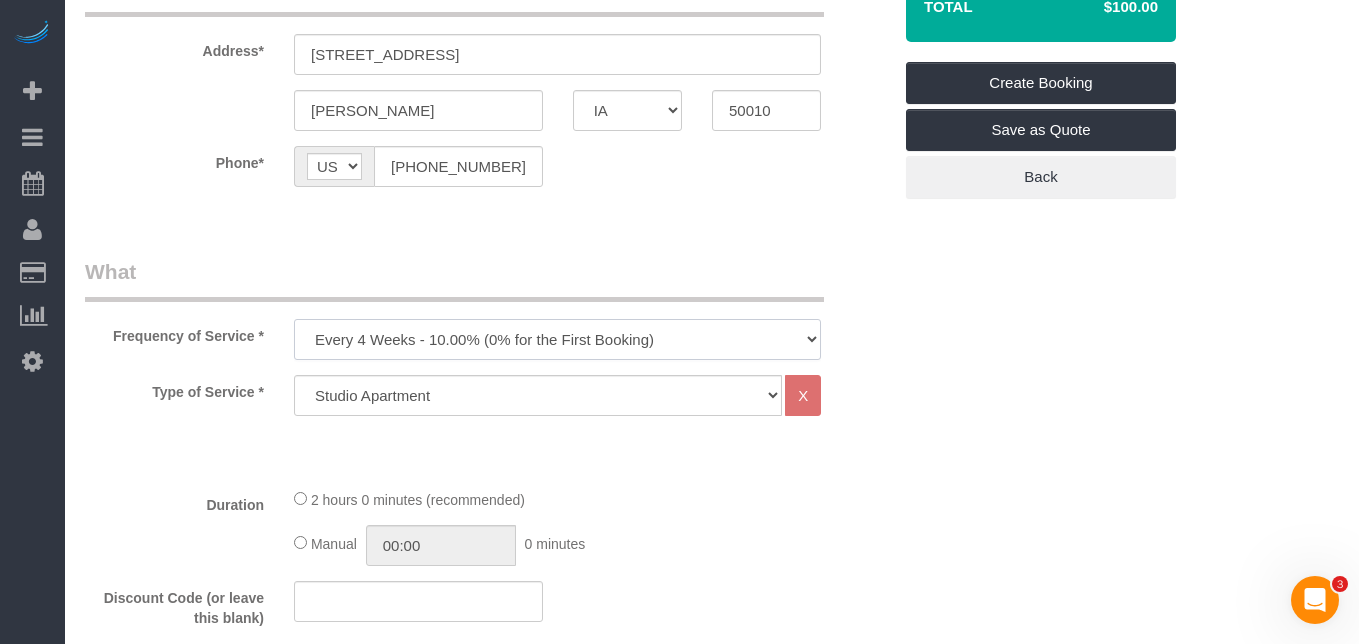 select on "object:3996" 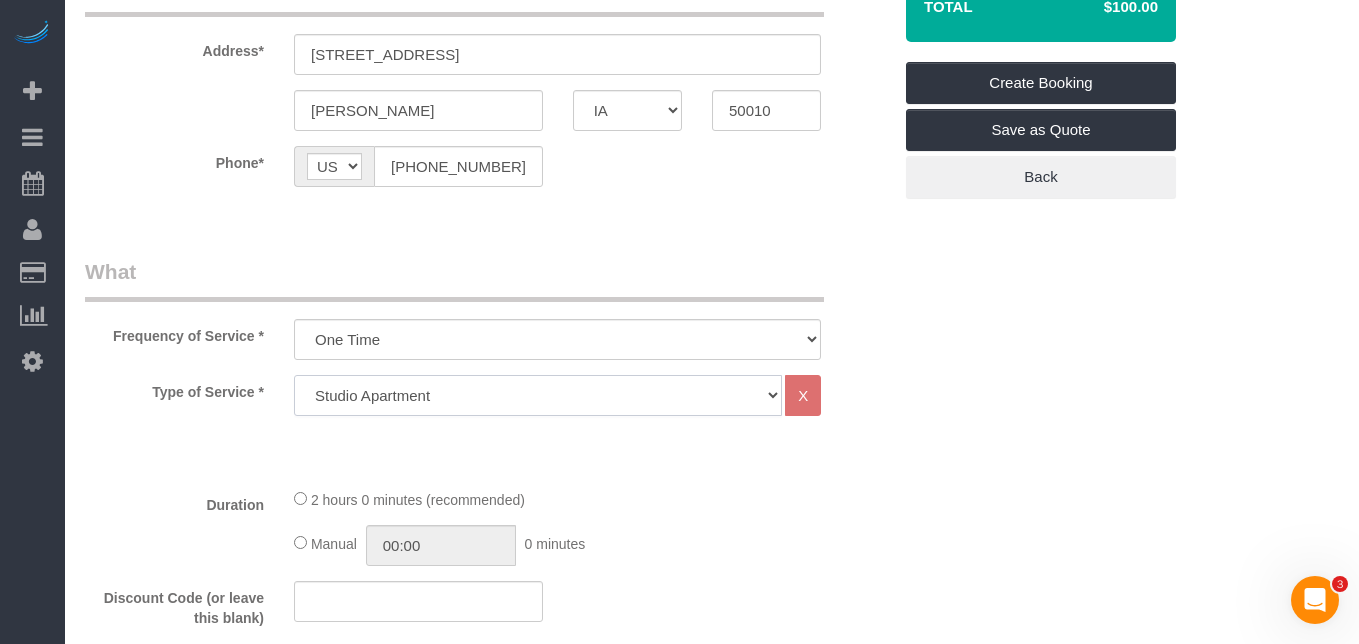 click on "Studio Apartment 1 Bedroom Home 2 Bedroom Home 3 Bedroom Home 4 Bedroom Home 5 Bedroom Home 6 Bedroom Home 7 Bedroom Home Hourly Cleaning Hazard/Emergency Cleaning General Maintenance" 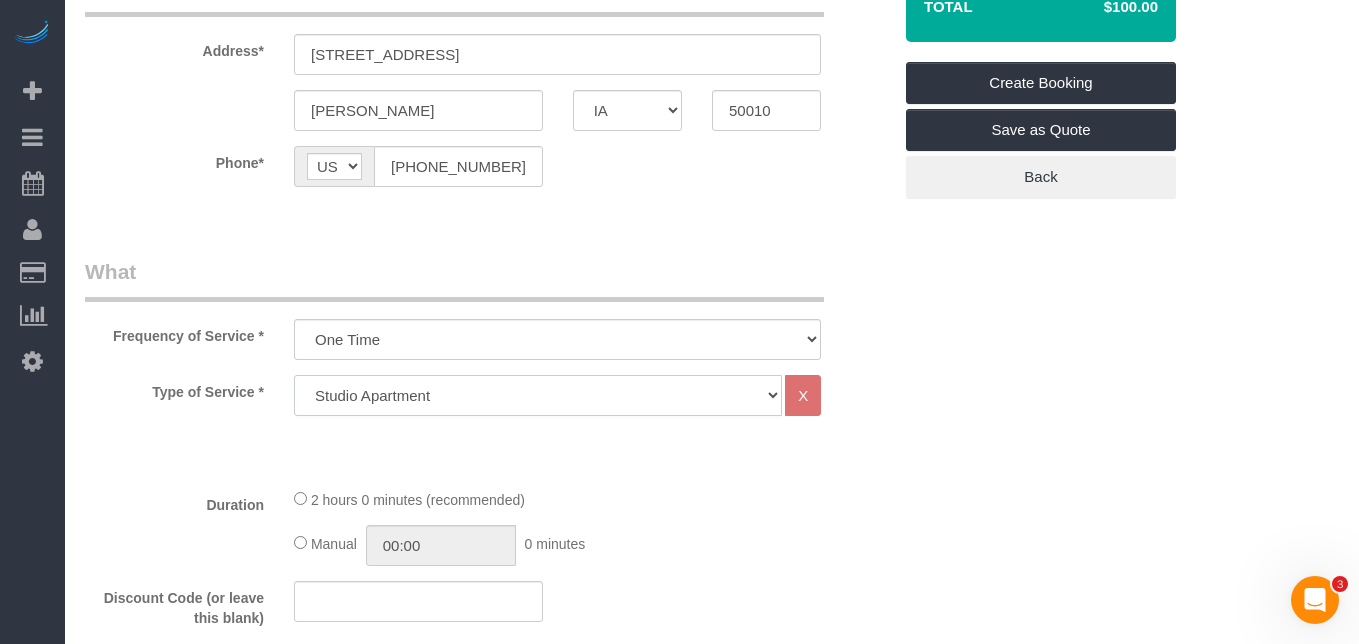 select on "21" 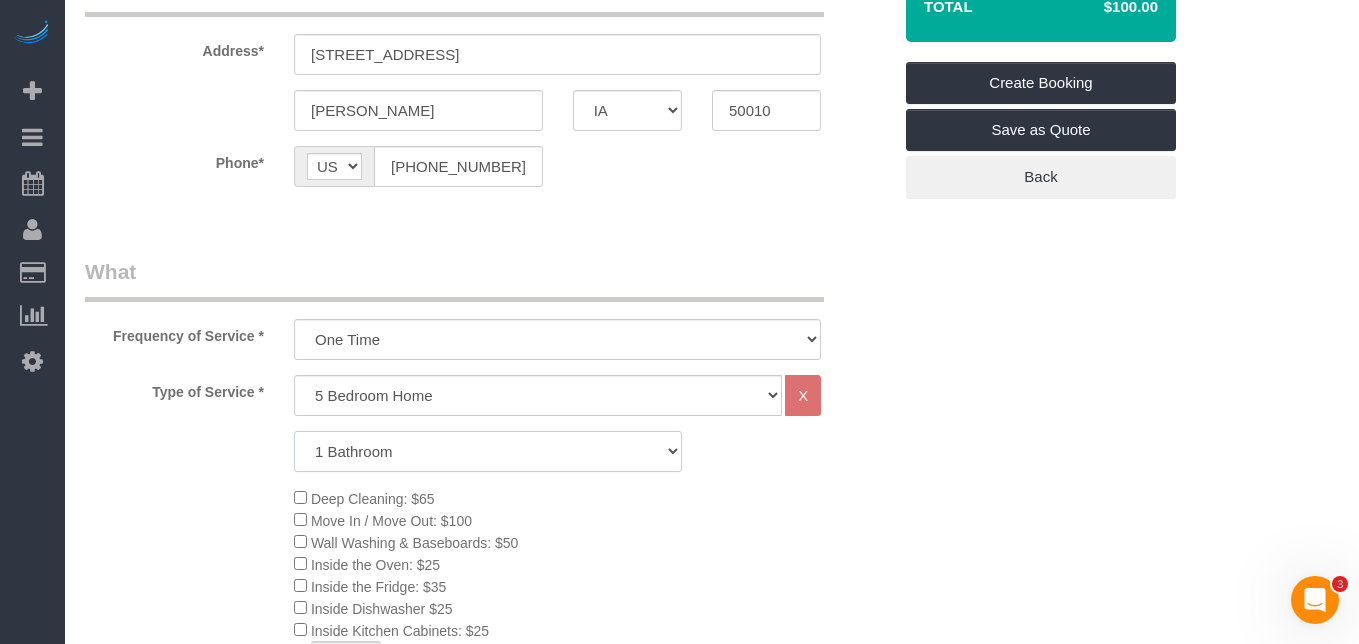 click on "1 Bathroom
2 Bathrooms
3 Bathrooms
4 Bathrooms
5 Bathrooms
6 Bathrooms" 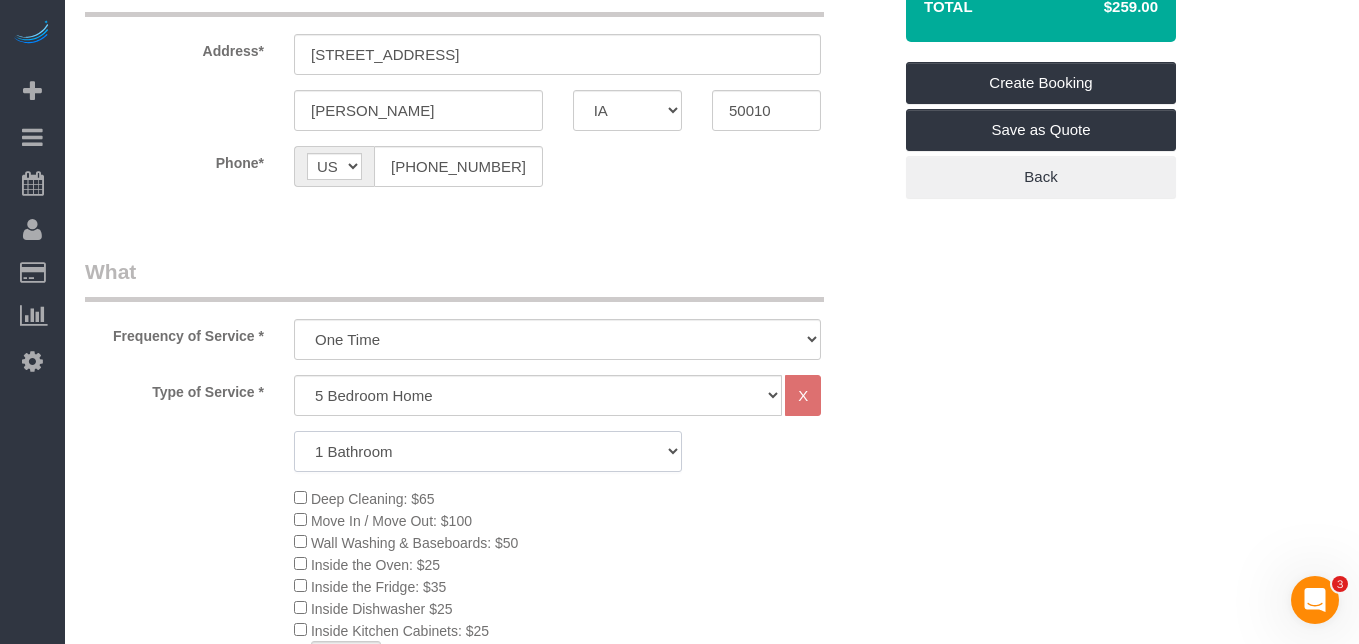 select on "3" 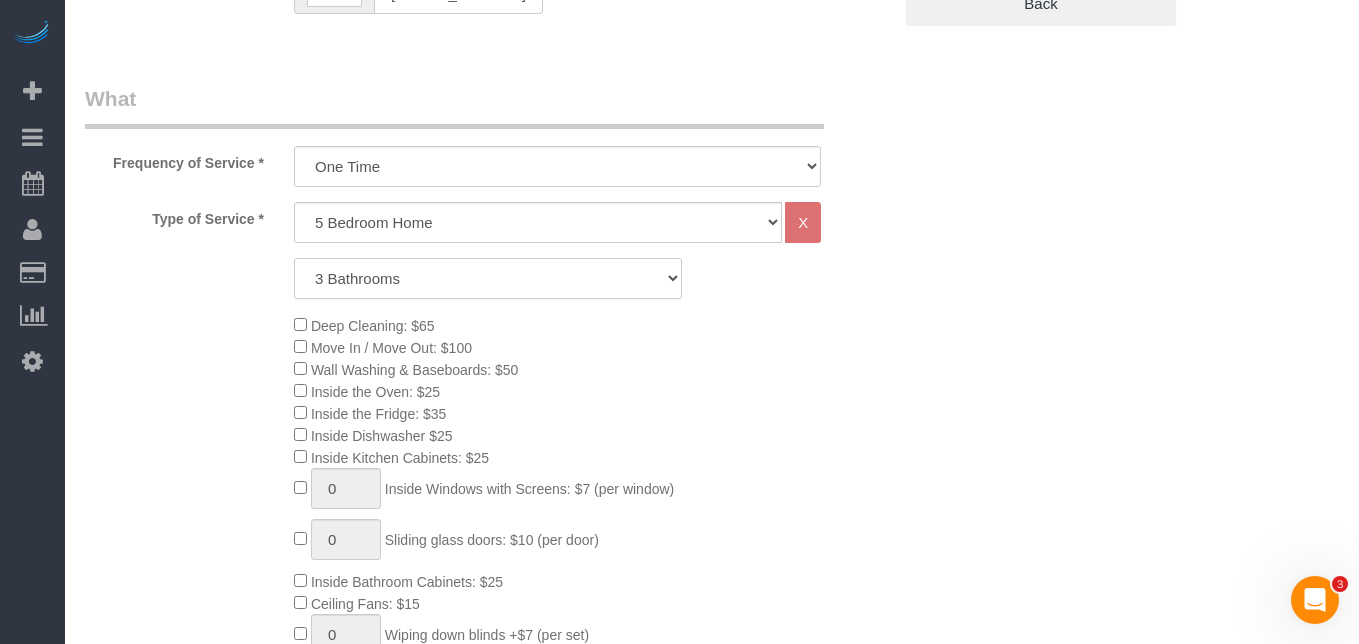 scroll, scrollTop: 617, scrollLeft: 0, axis: vertical 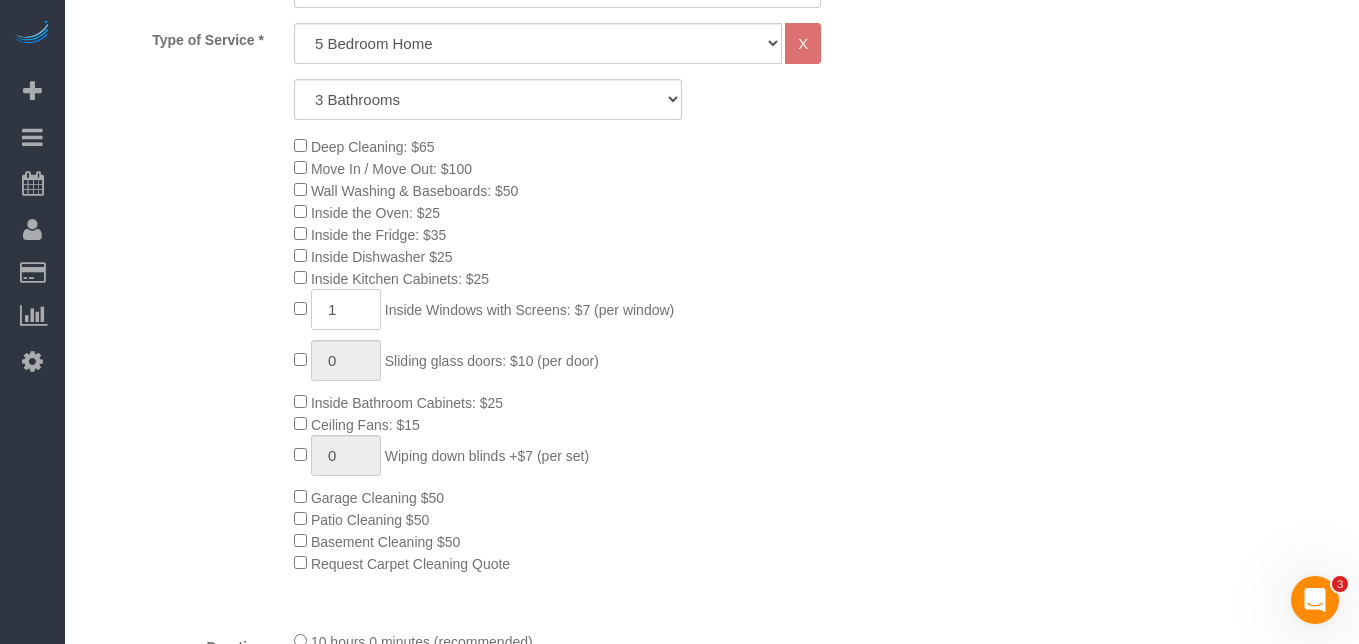 click on "1" 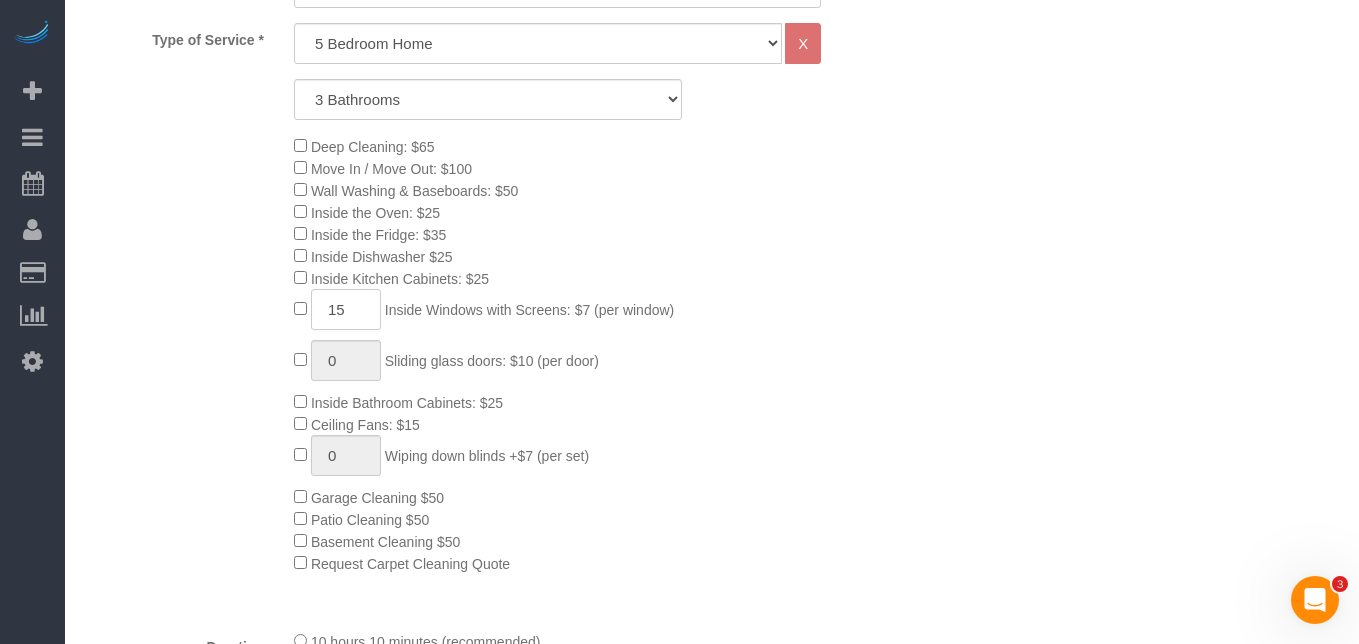 type on "15" 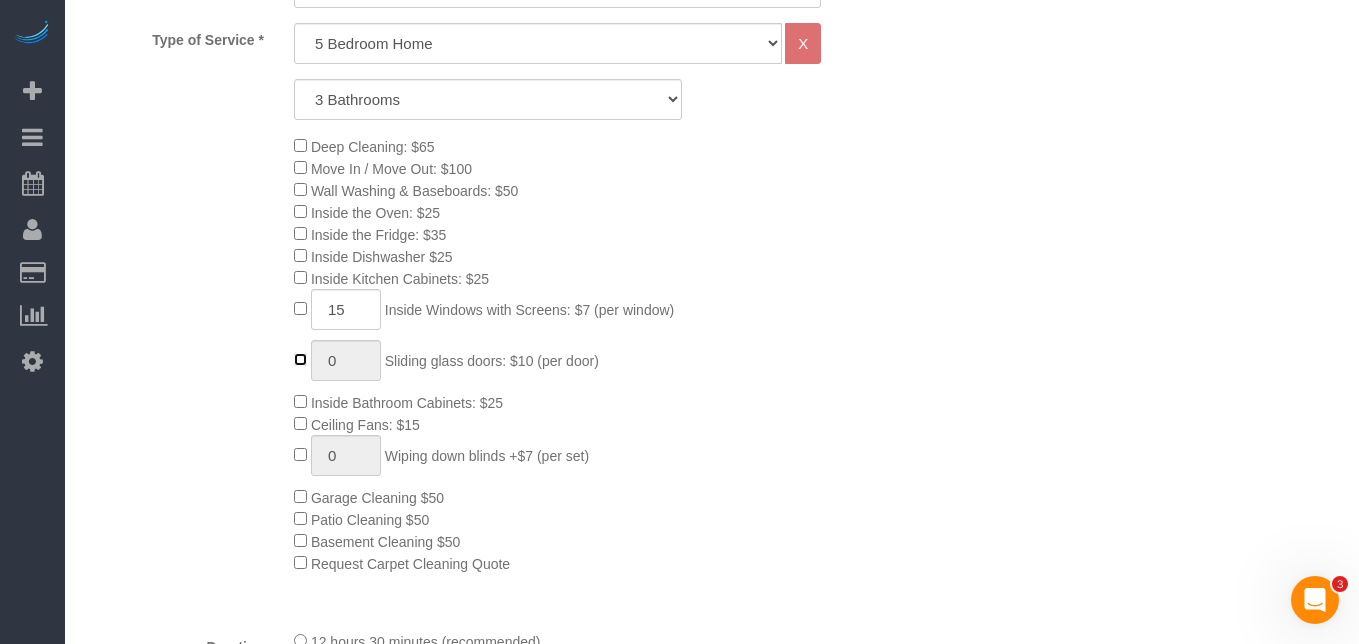 type on "1" 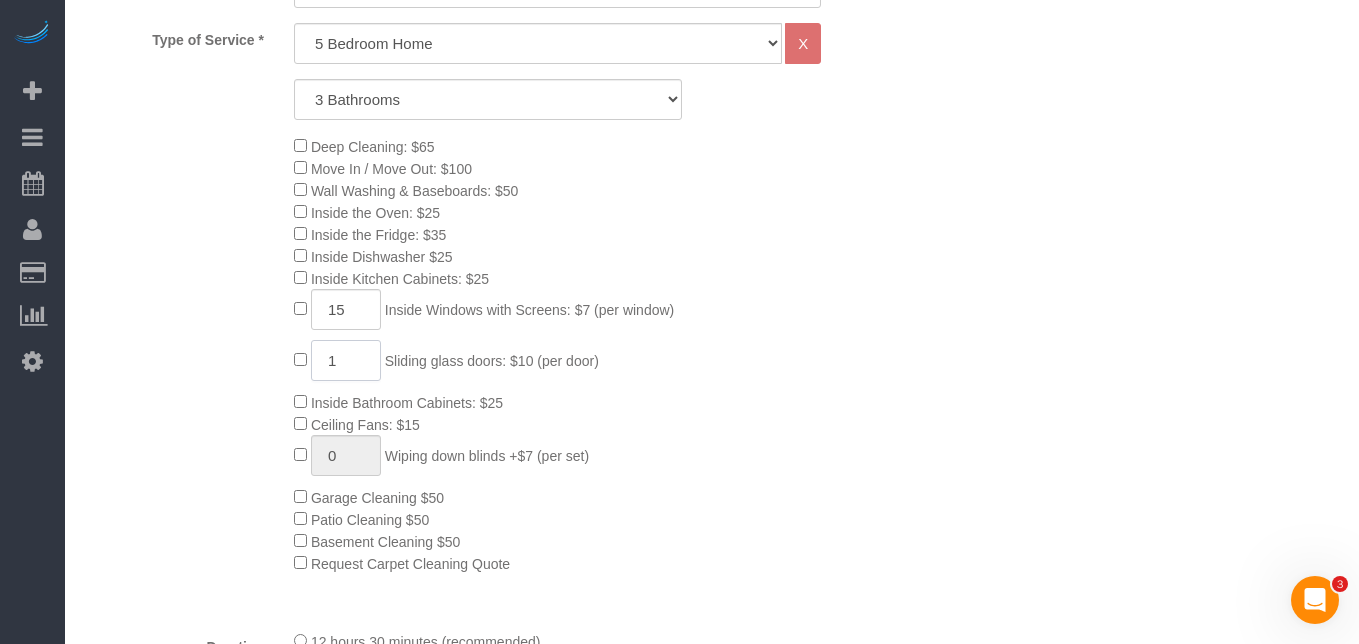 click on "1" 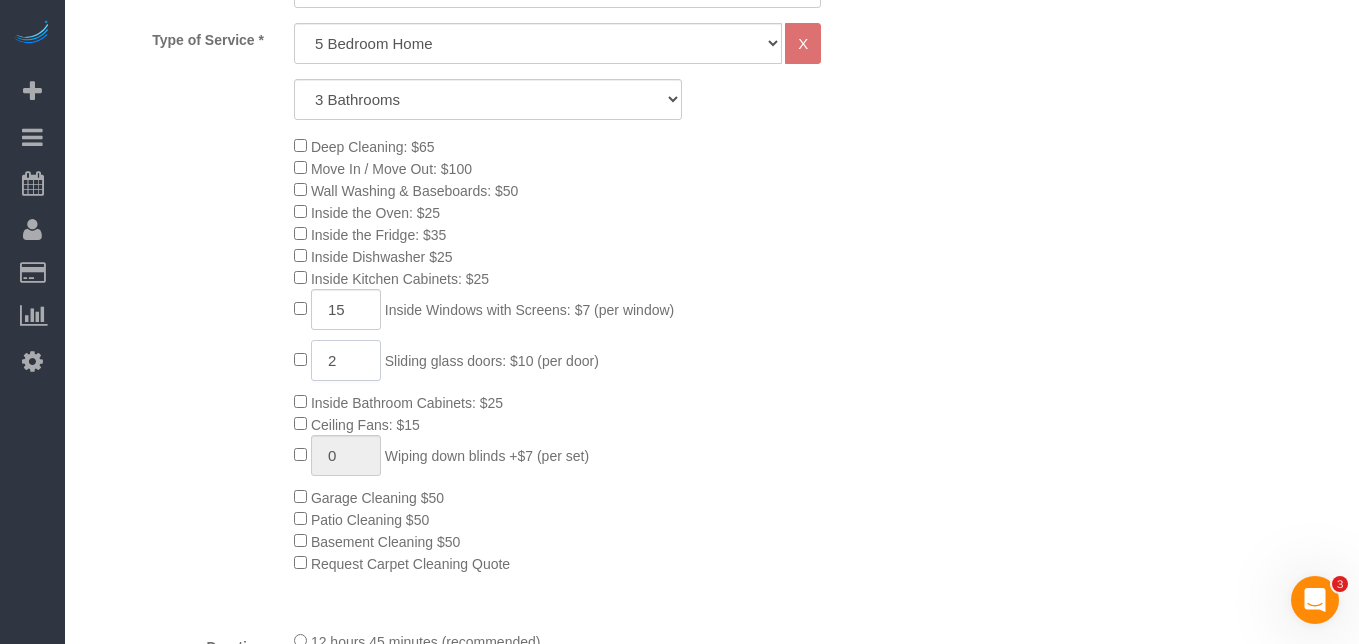 type on "2" 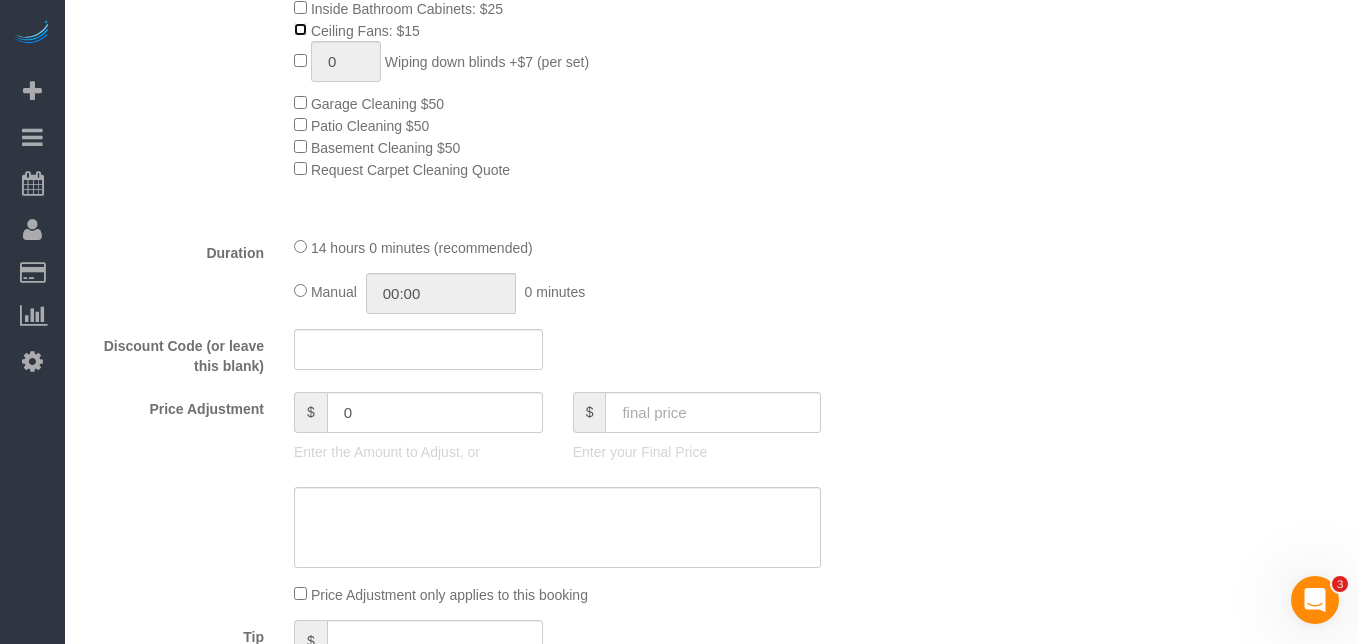 scroll, scrollTop: 1183, scrollLeft: 0, axis: vertical 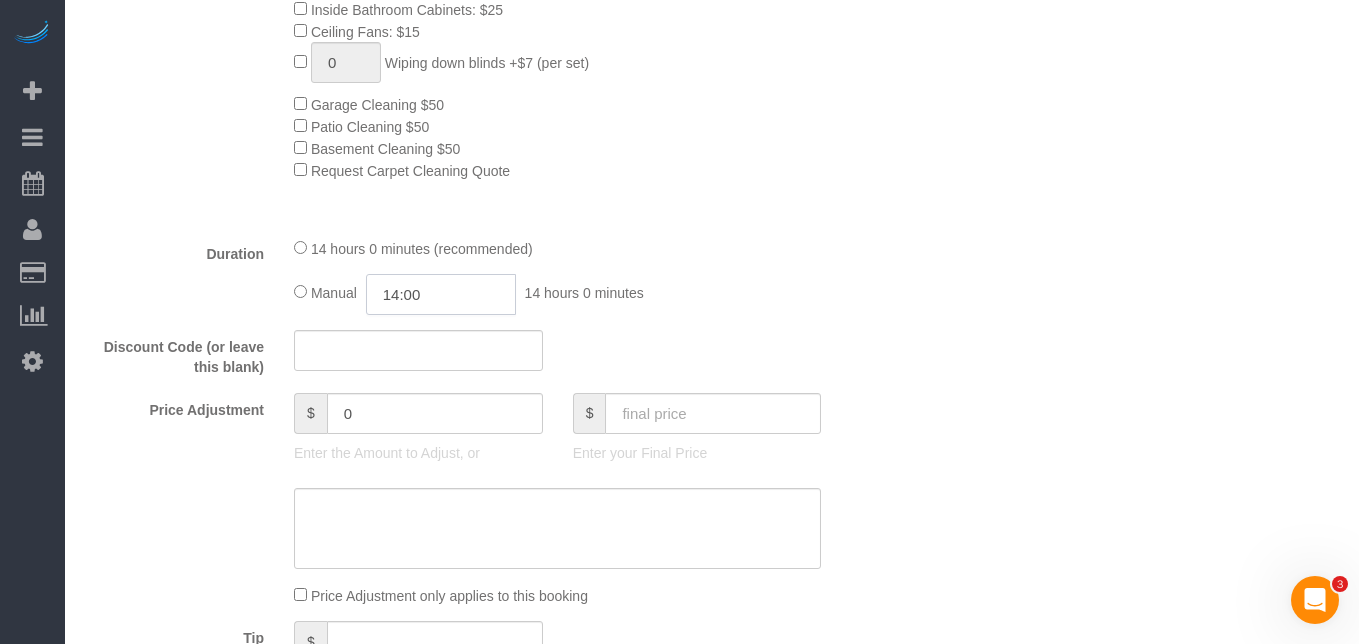 click on "14:00" 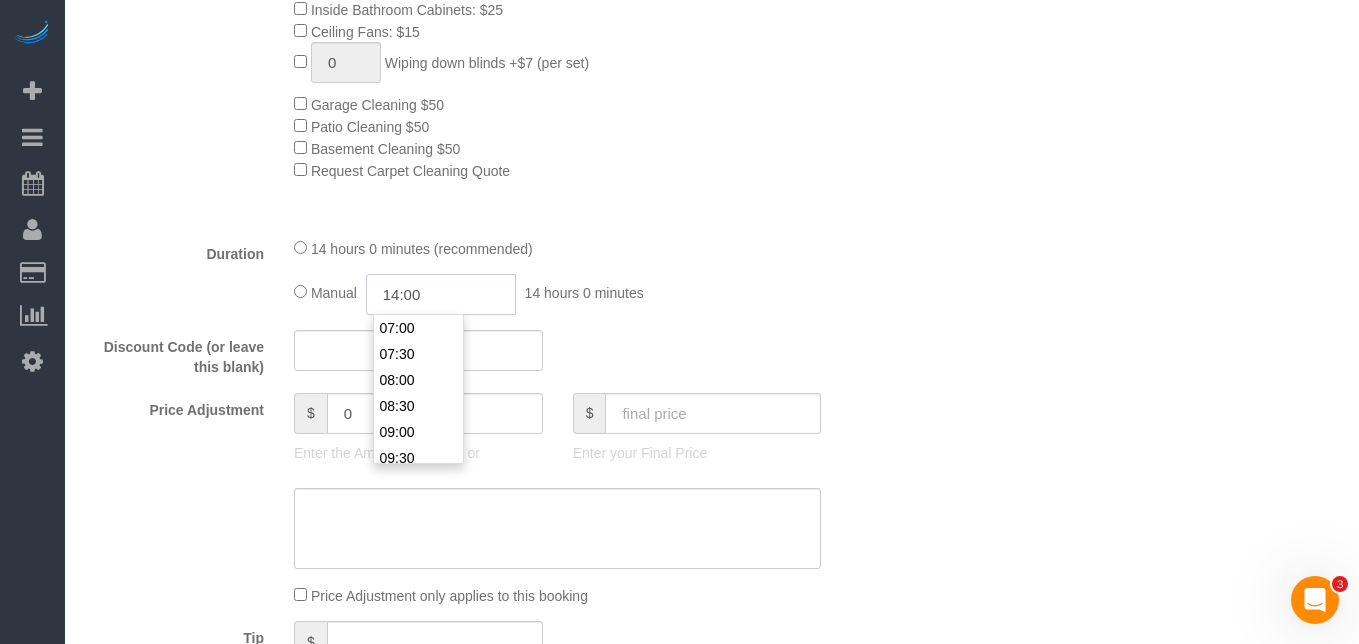 scroll, scrollTop: 361, scrollLeft: 0, axis: vertical 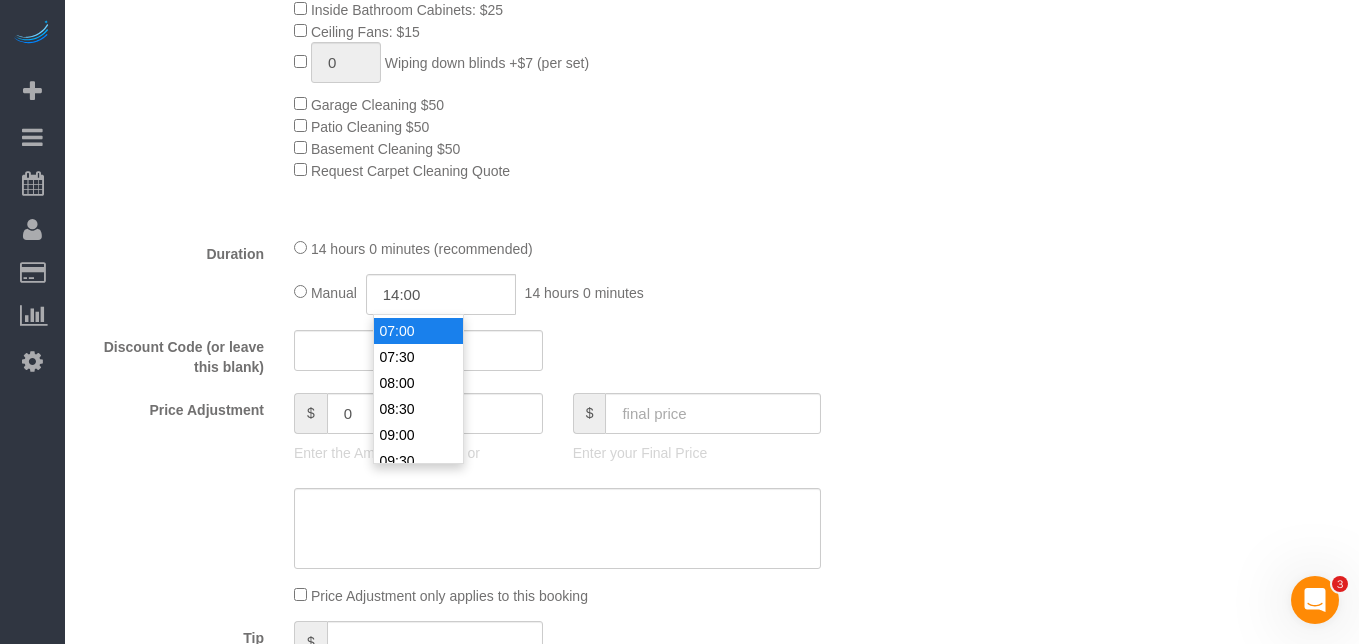click on "07:00" at bounding box center [418, 331] 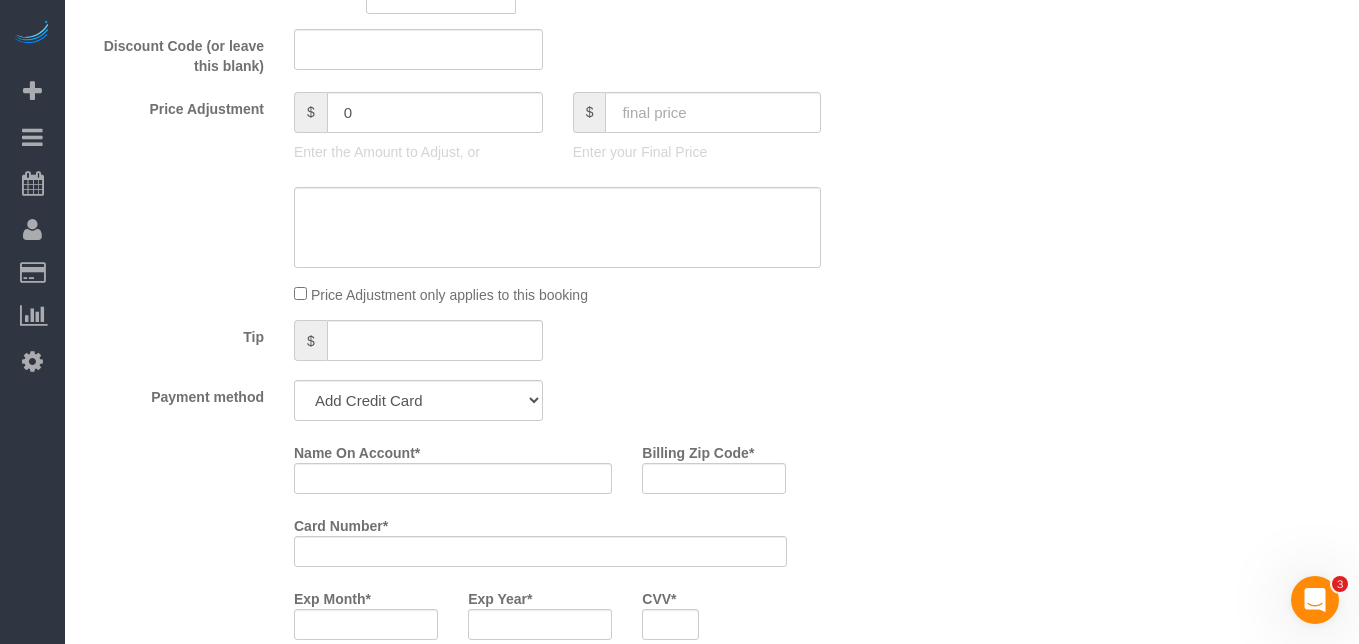 scroll, scrollTop: 1536, scrollLeft: 0, axis: vertical 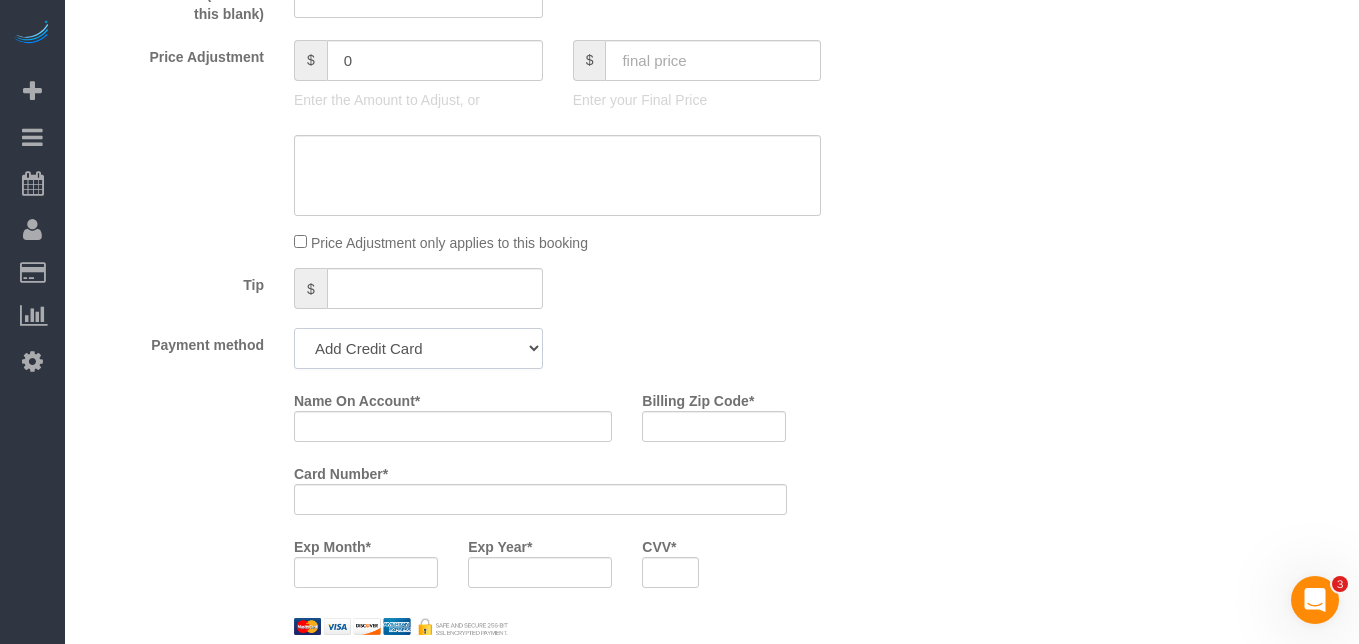 click on "Add Credit Card Cash Check Paypal" 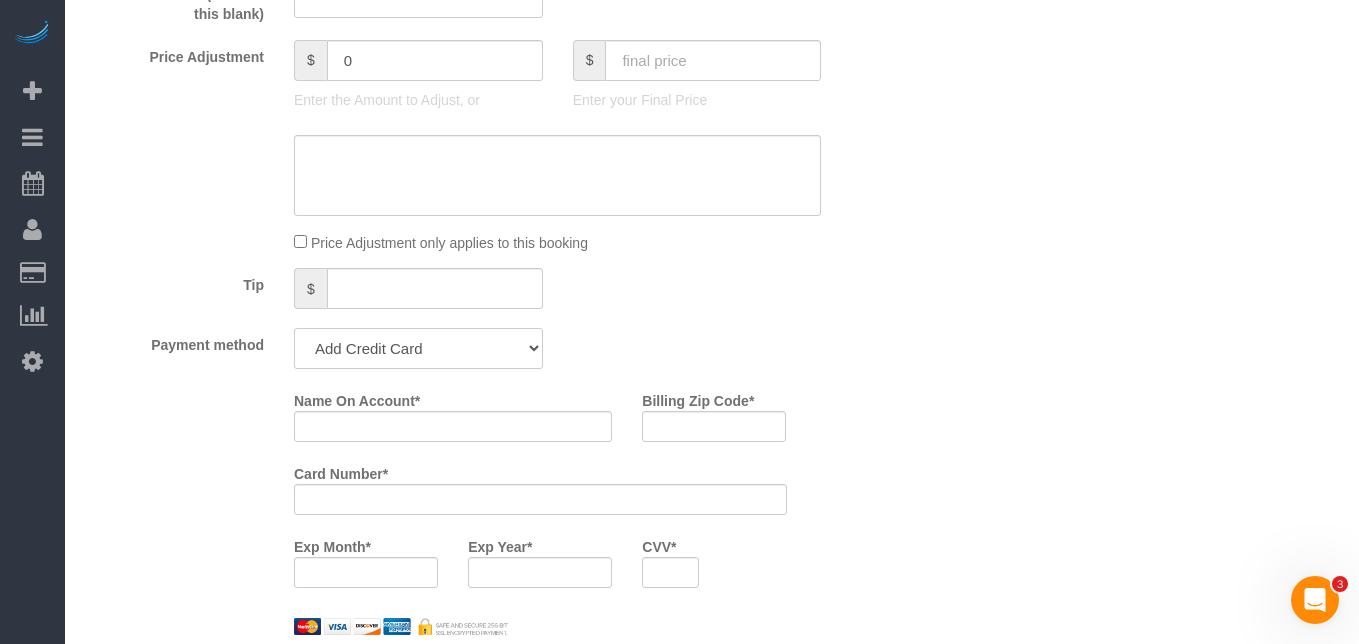 click on "Add Credit Card Cash Check Paypal" 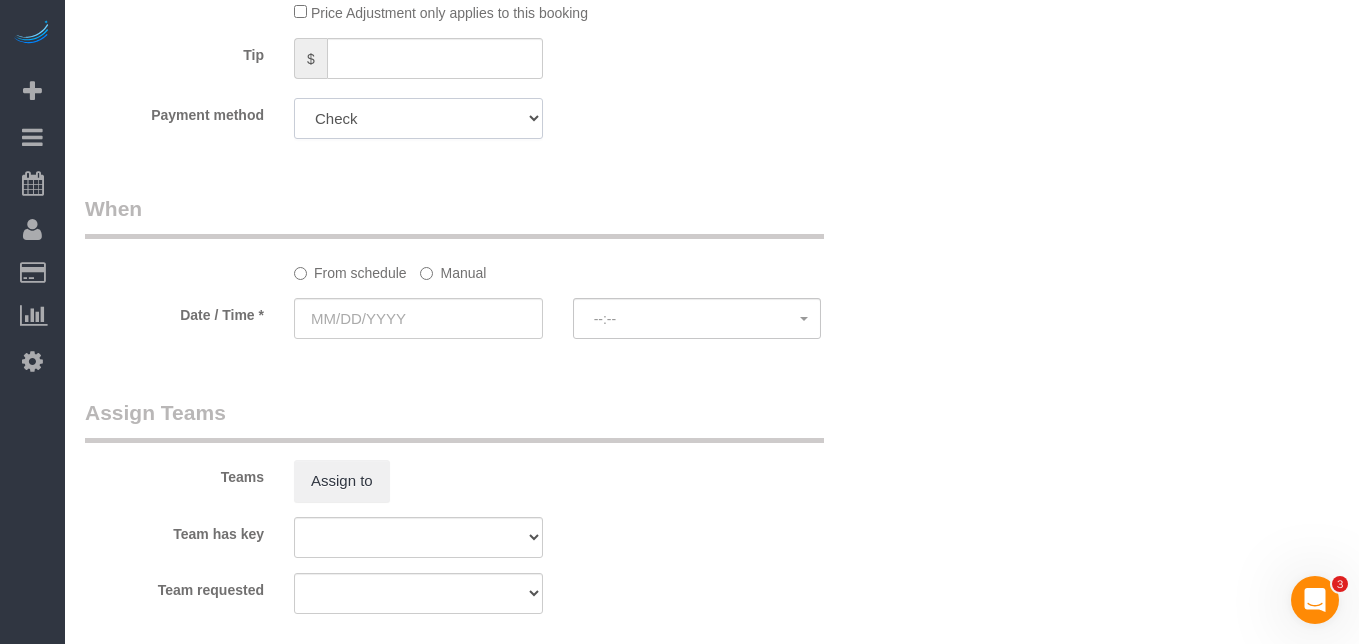 scroll, scrollTop: 1770, scrollLeft: 0, axis: vertical 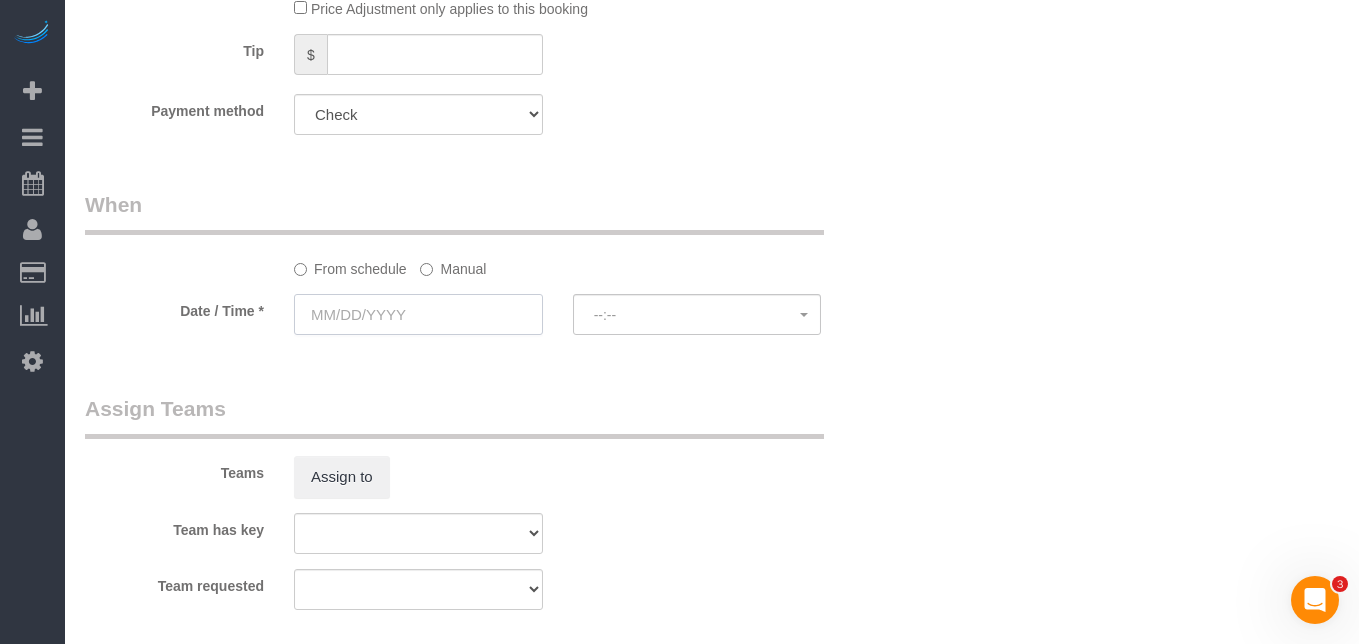 click at bounding box center (418, 314) 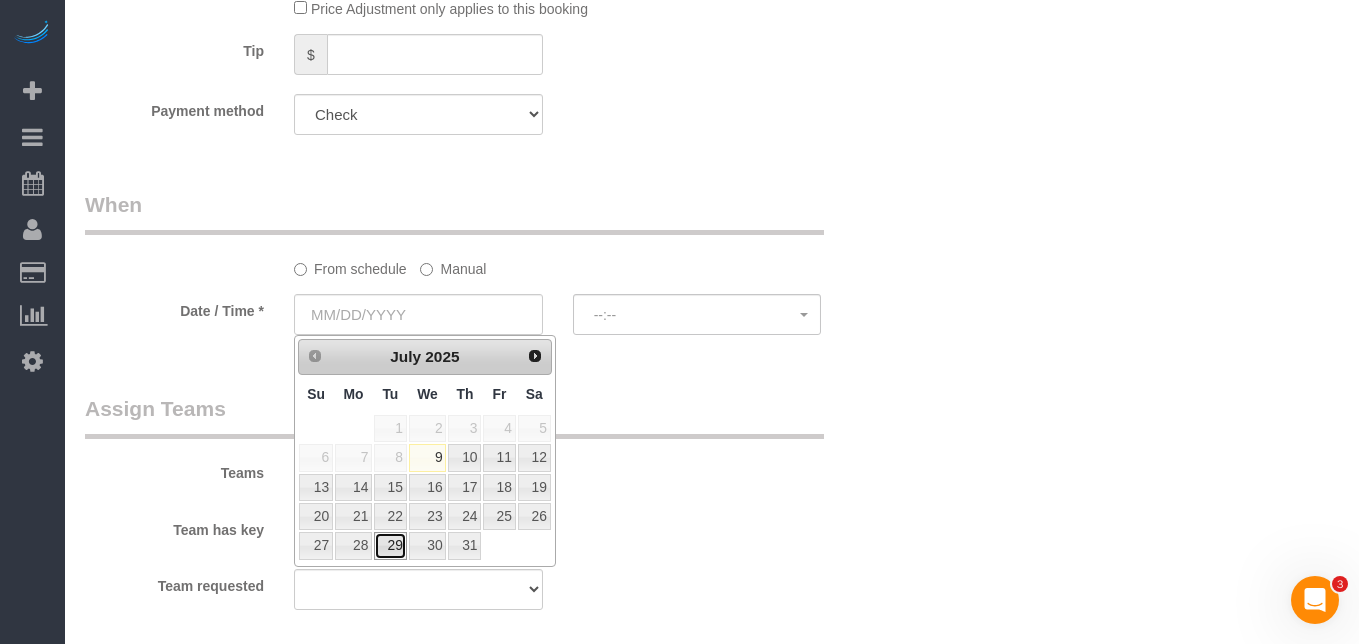 click on "29" at bounding box center [390, 545] 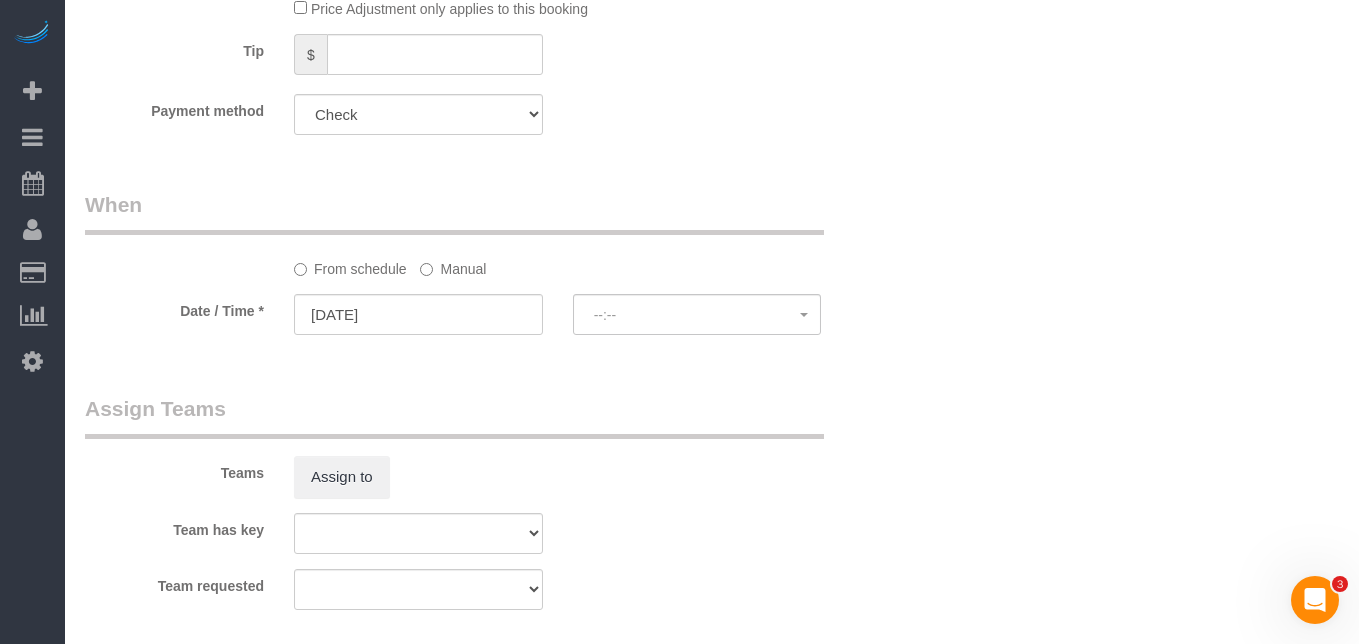 select on "spot1" 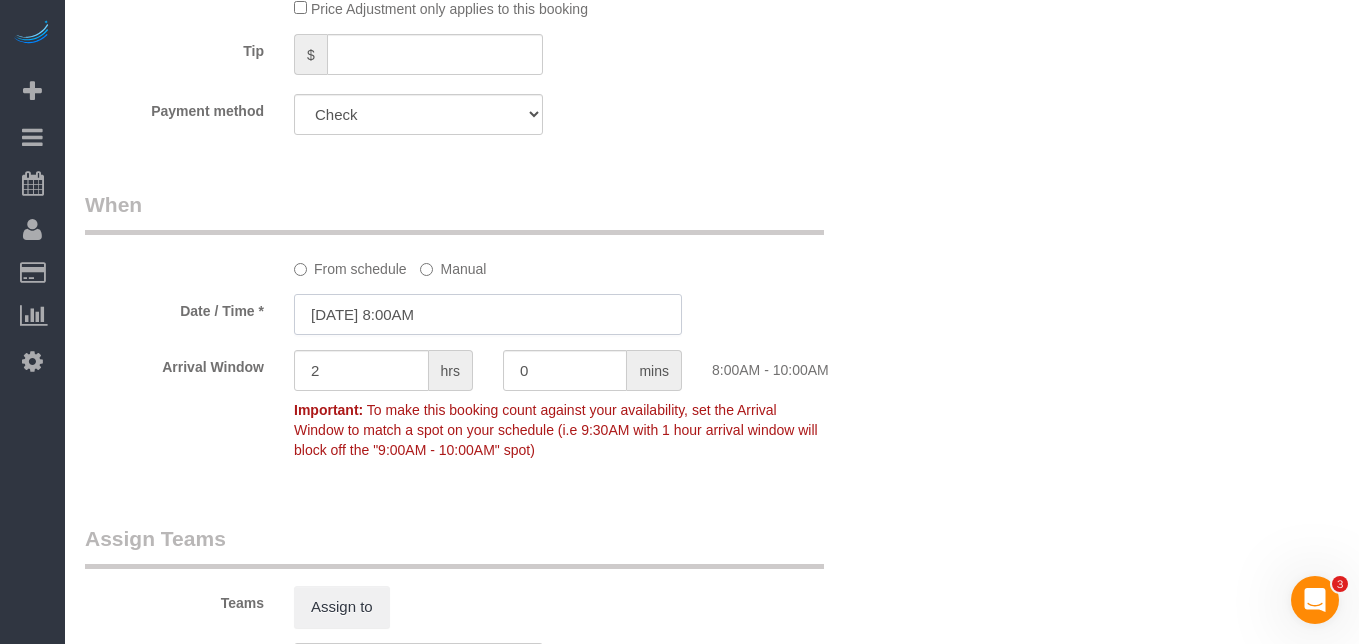 click on "[DATE] 8:00AM" at bounding box center [488, 314] 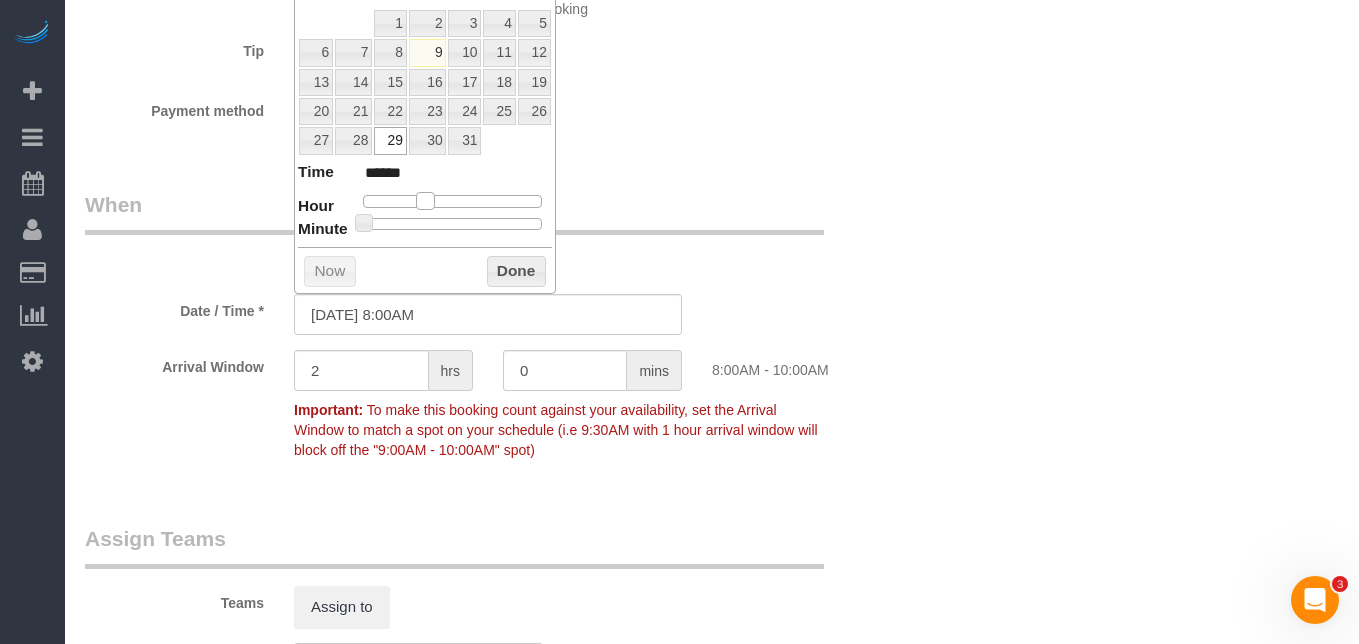 click at bounding box center (425, 201) 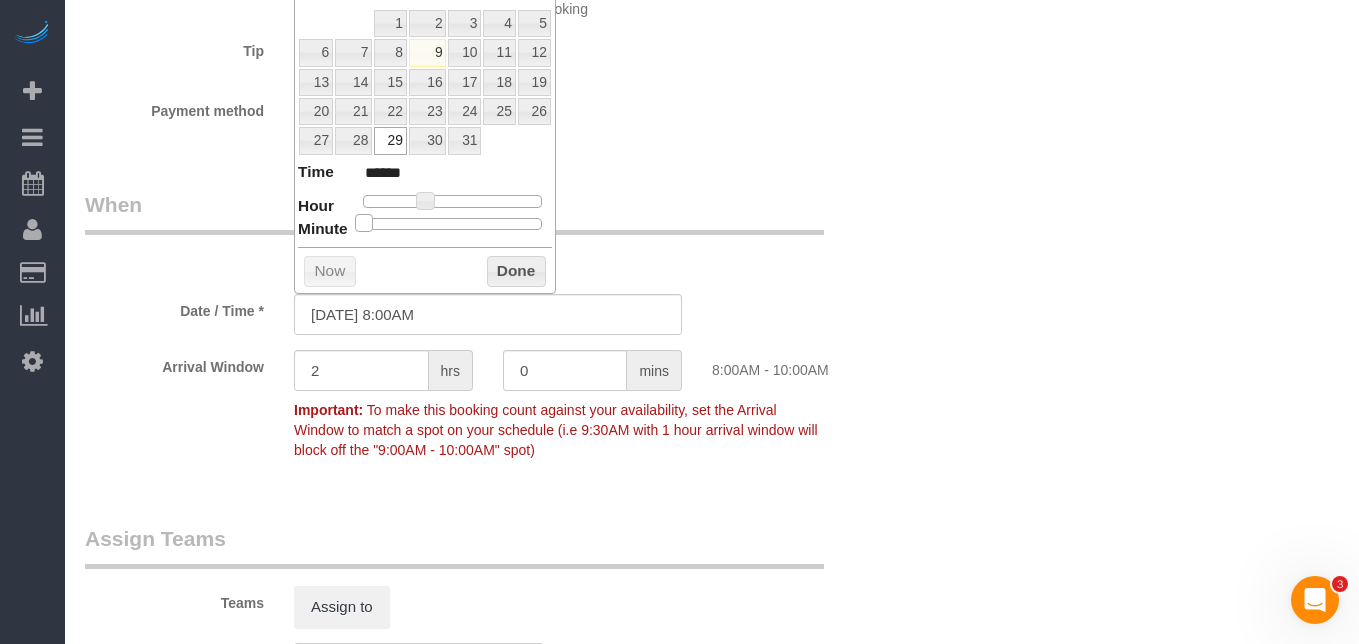 type on "[DATE] 8:05AM" 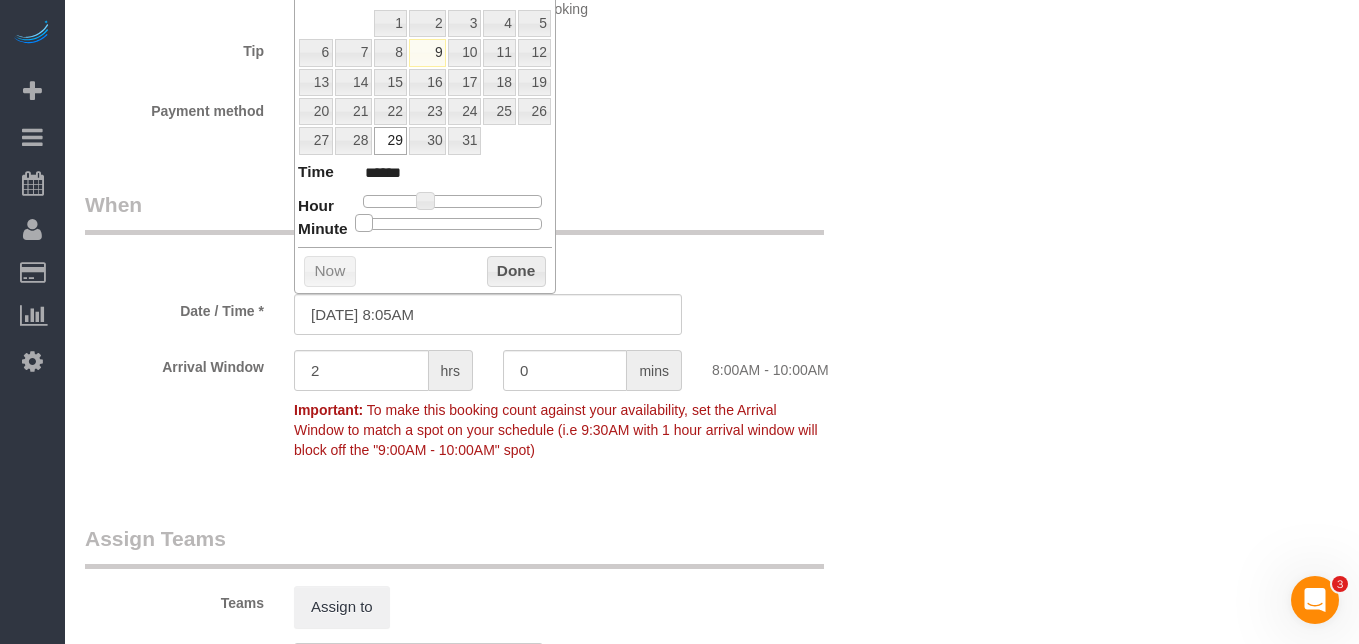 type on "[DATE] 8:10AM" 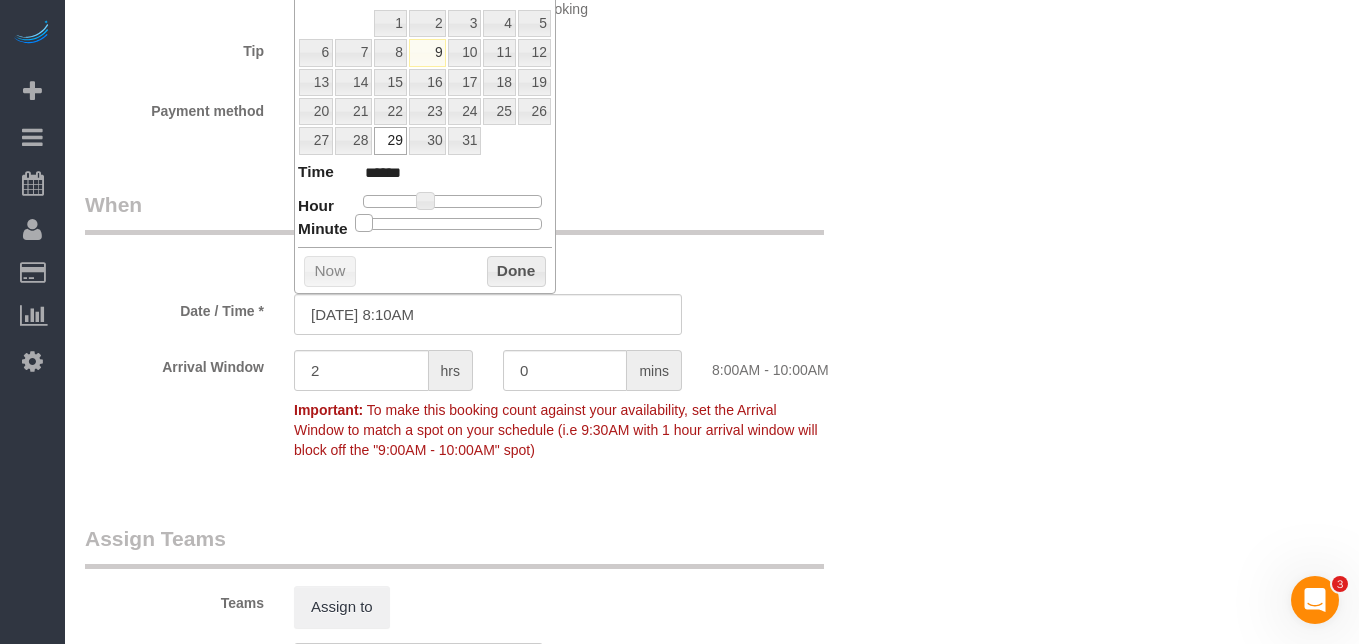 type on "[DATE] 8:15AM" 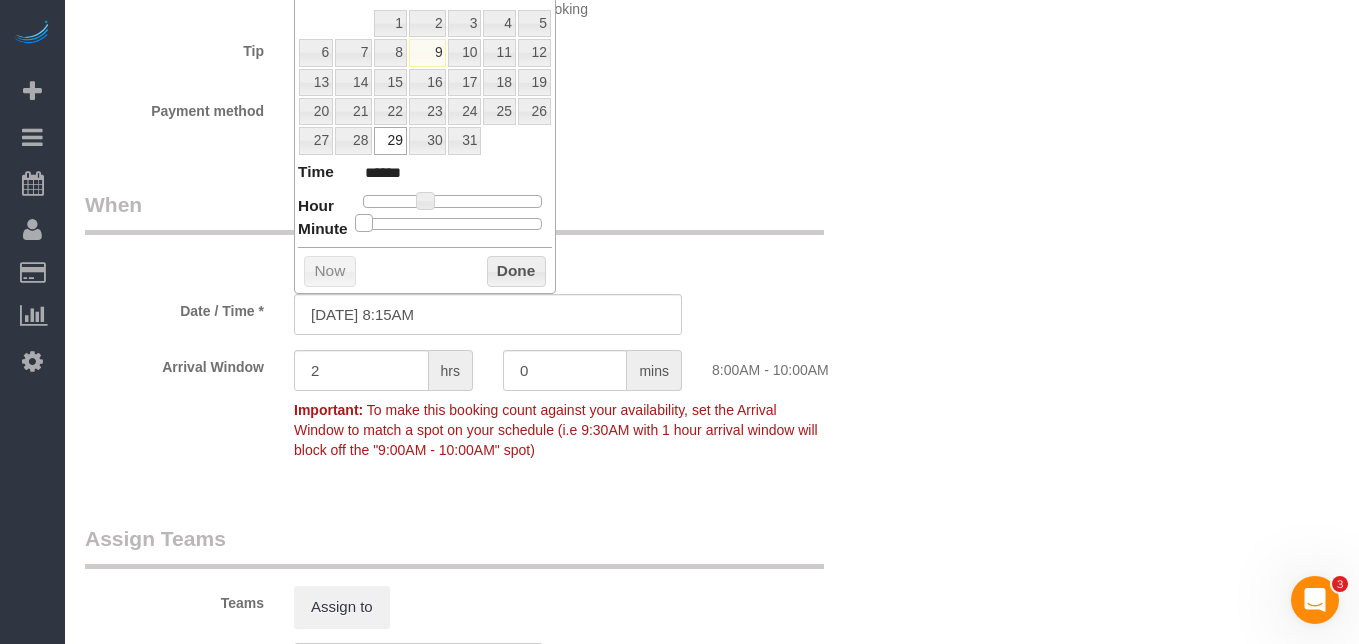 type on "[DATE] 8:20AM" 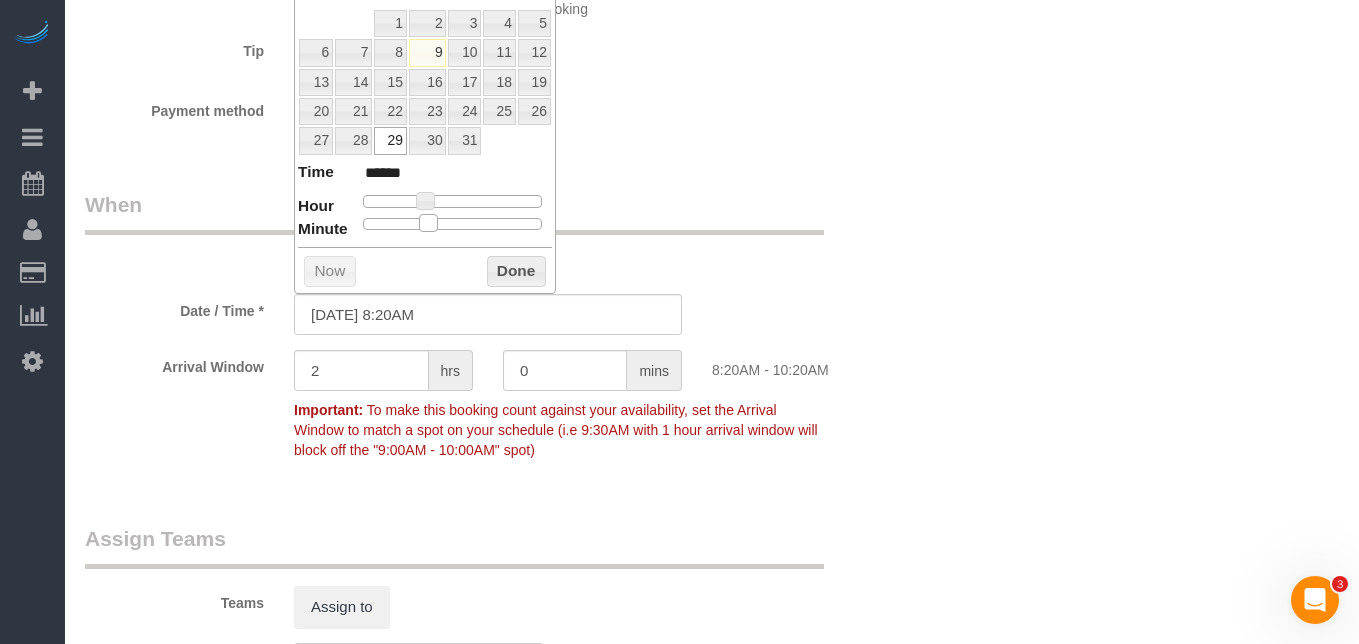 type on "[DATE] 8:25AM" 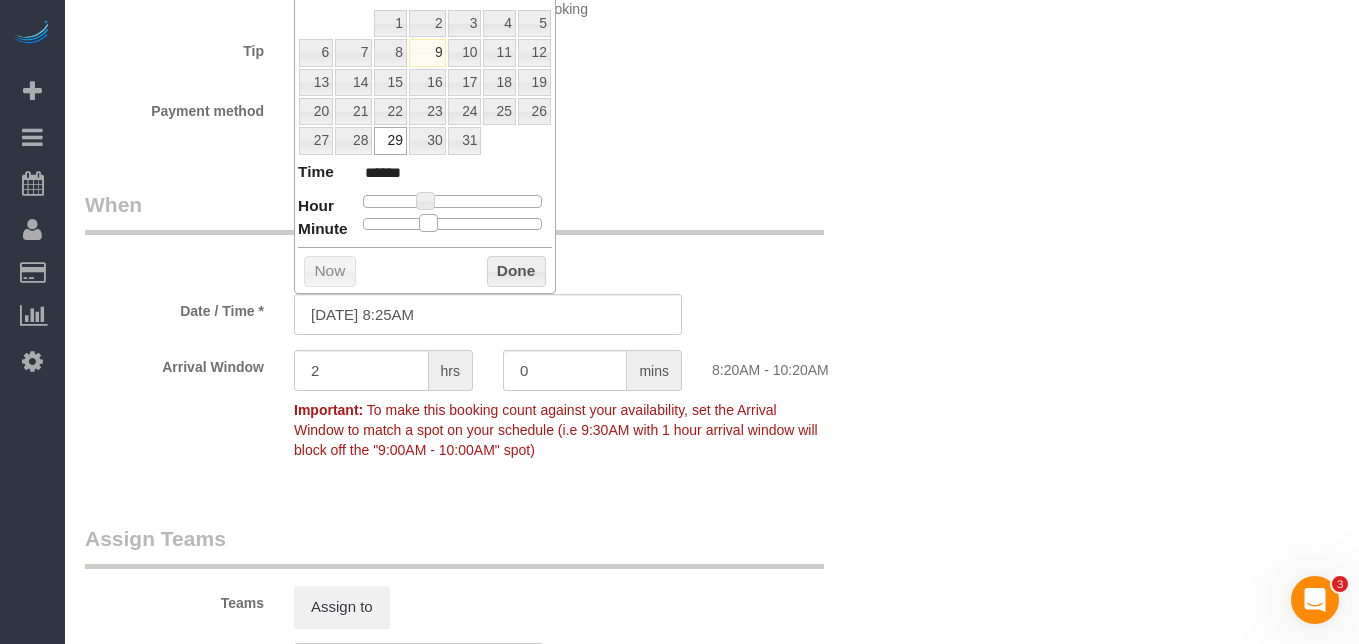 type on "[DATE] 8:30AM" 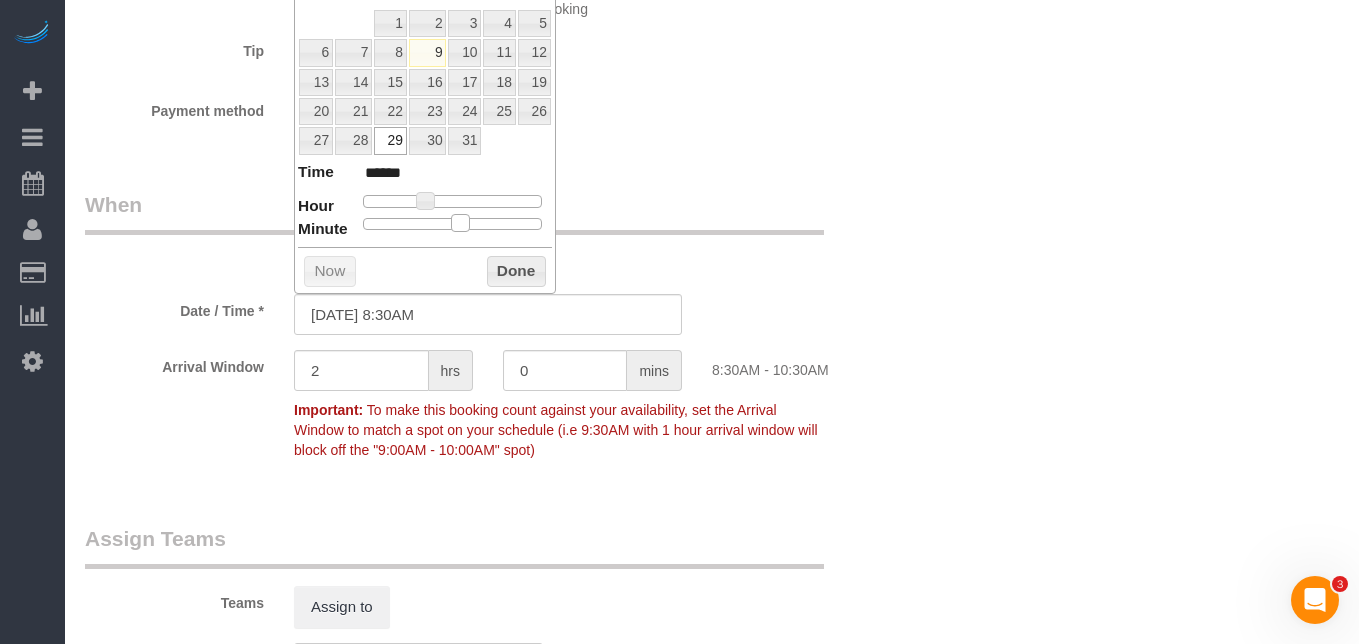 drag, startPoint x: 365, startPoint y: 223, endPoint x: 460, endPoint y: 226, distance: 95.047356 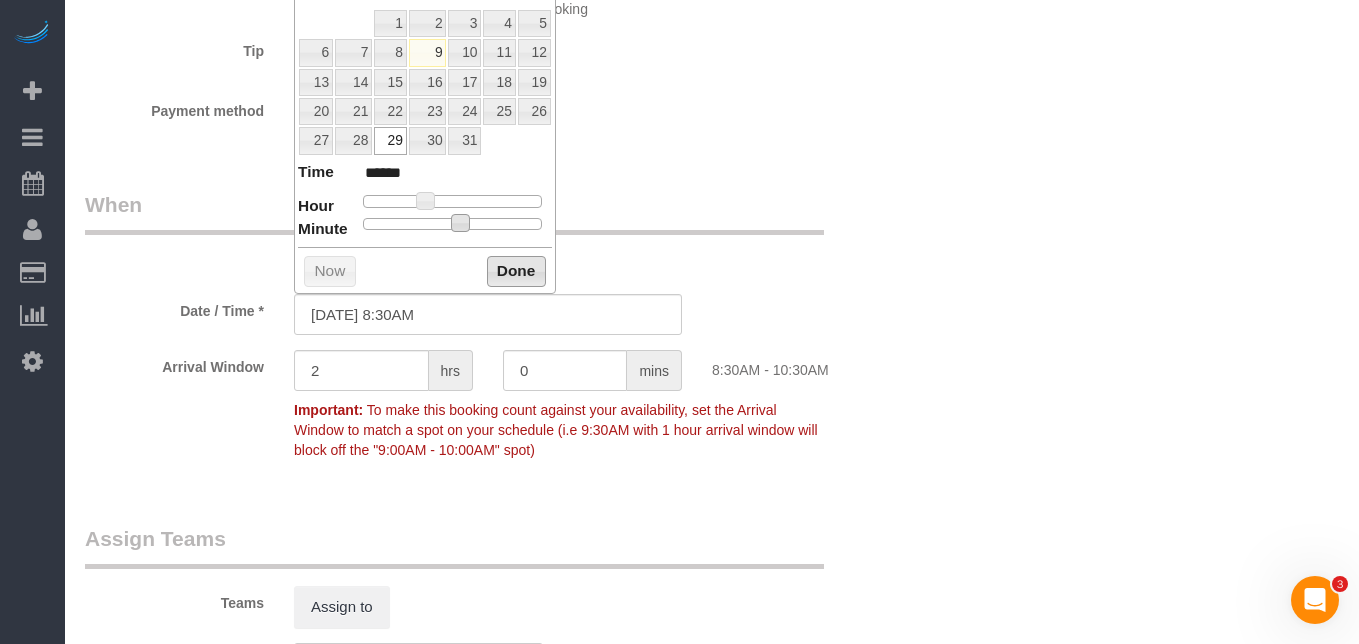 click on "Done" at bounding box center [516, 272] 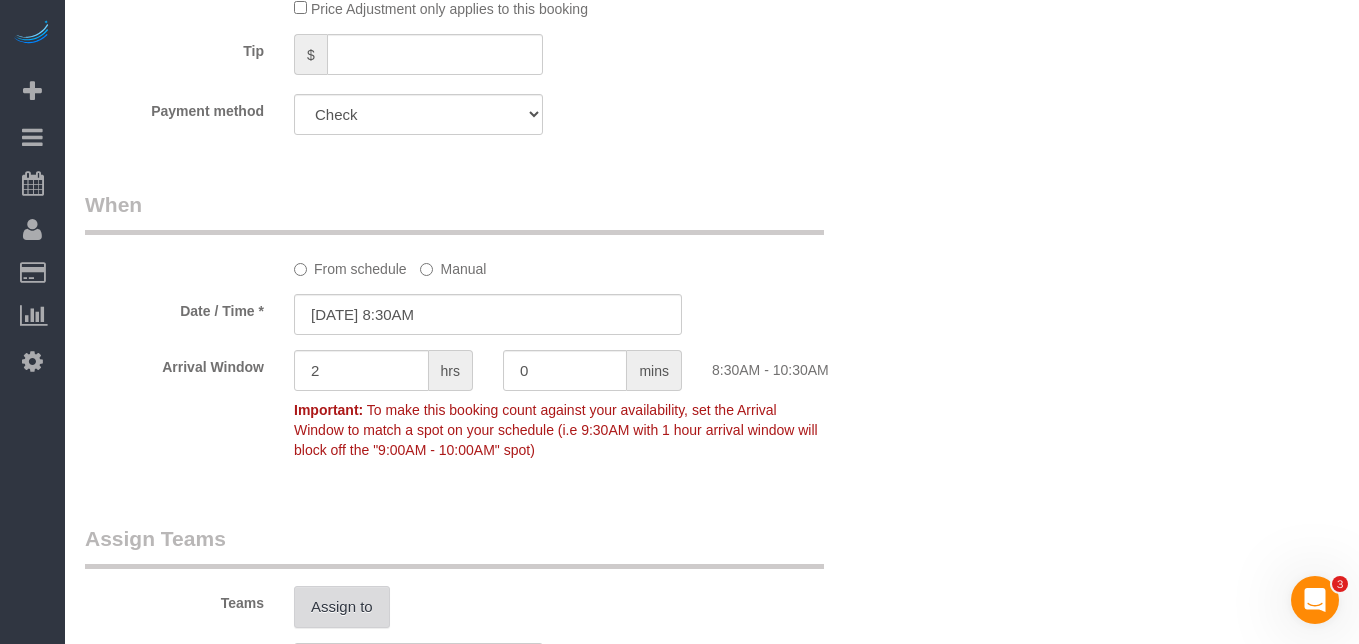 click on "Assign to" at bounding box center [342, 607] 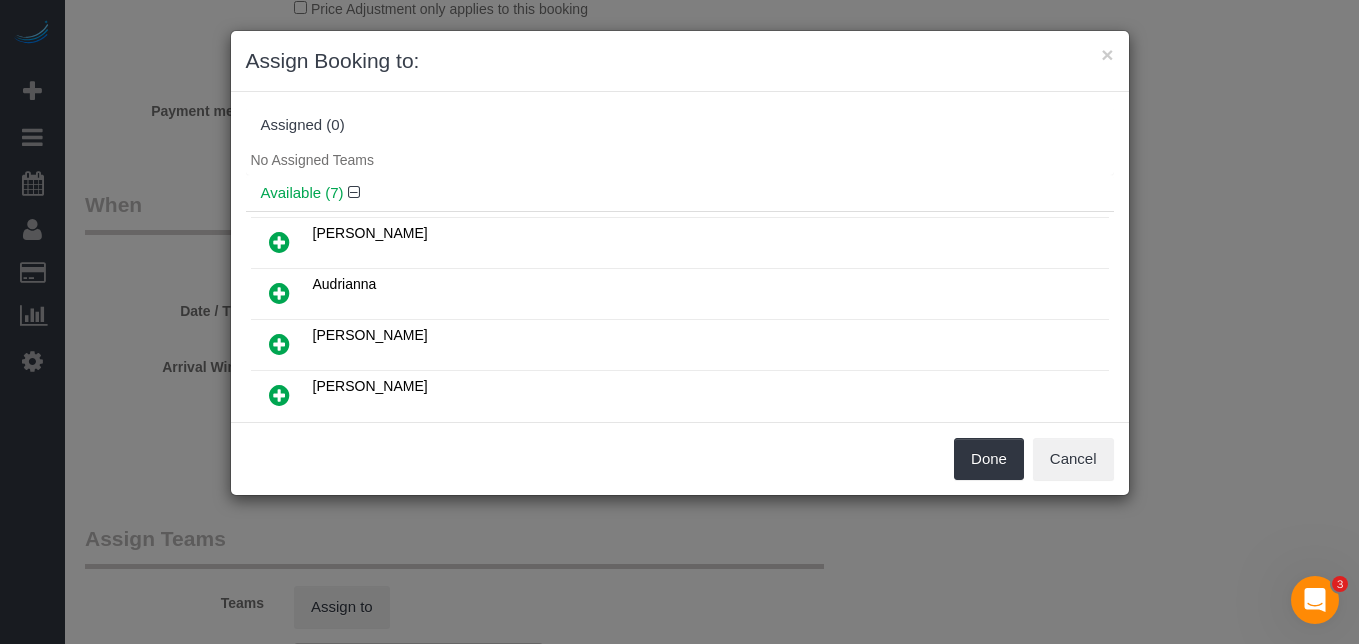 click at bounding box center [279, 344] 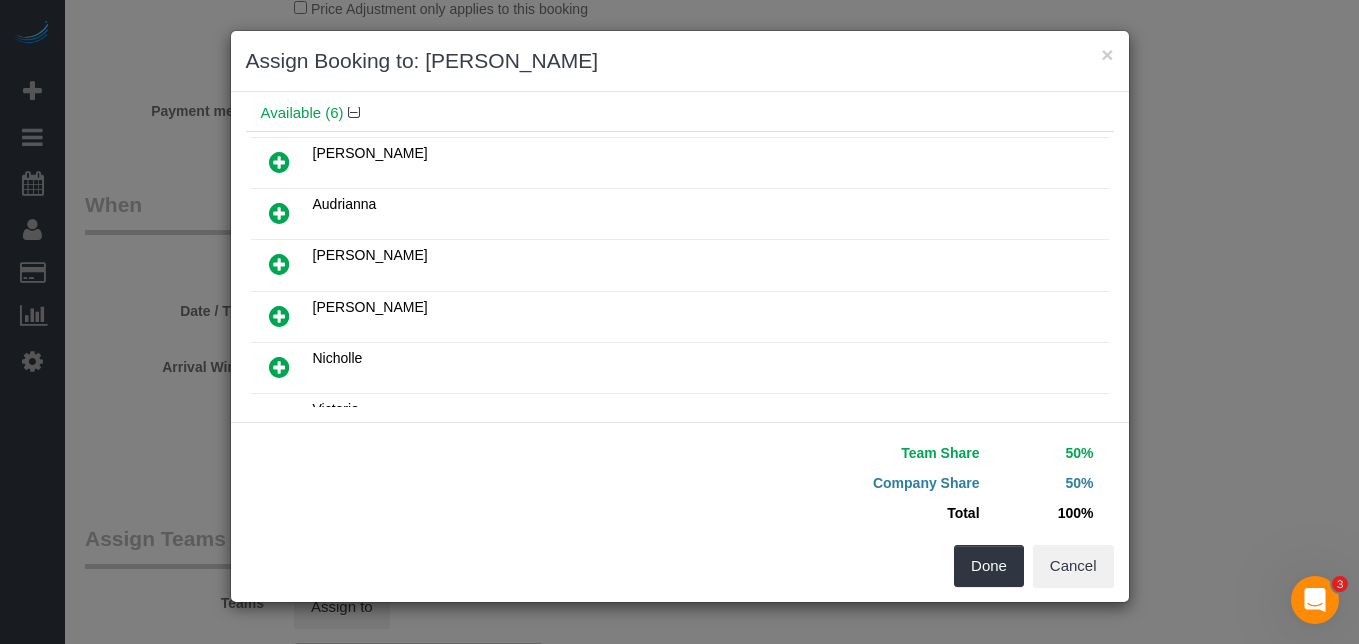 scroll, scrollTop: 107, scrollLeft: 0, axis: vertical 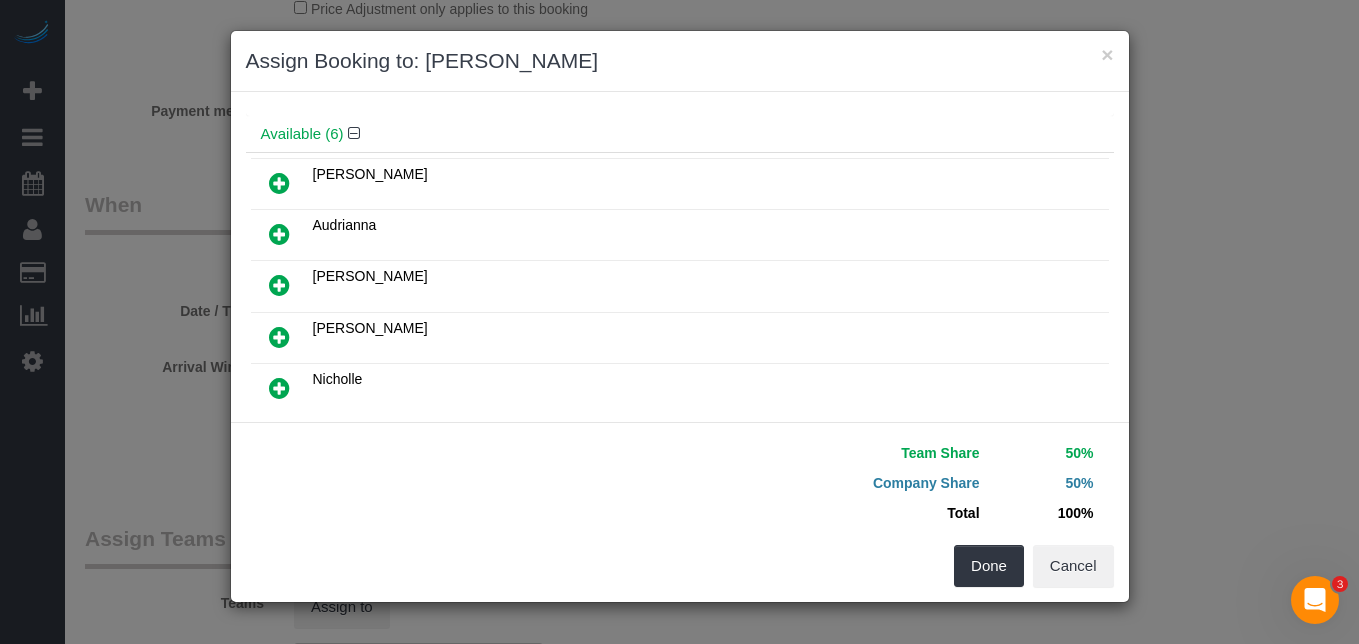 click at bounding box center [279, 337] 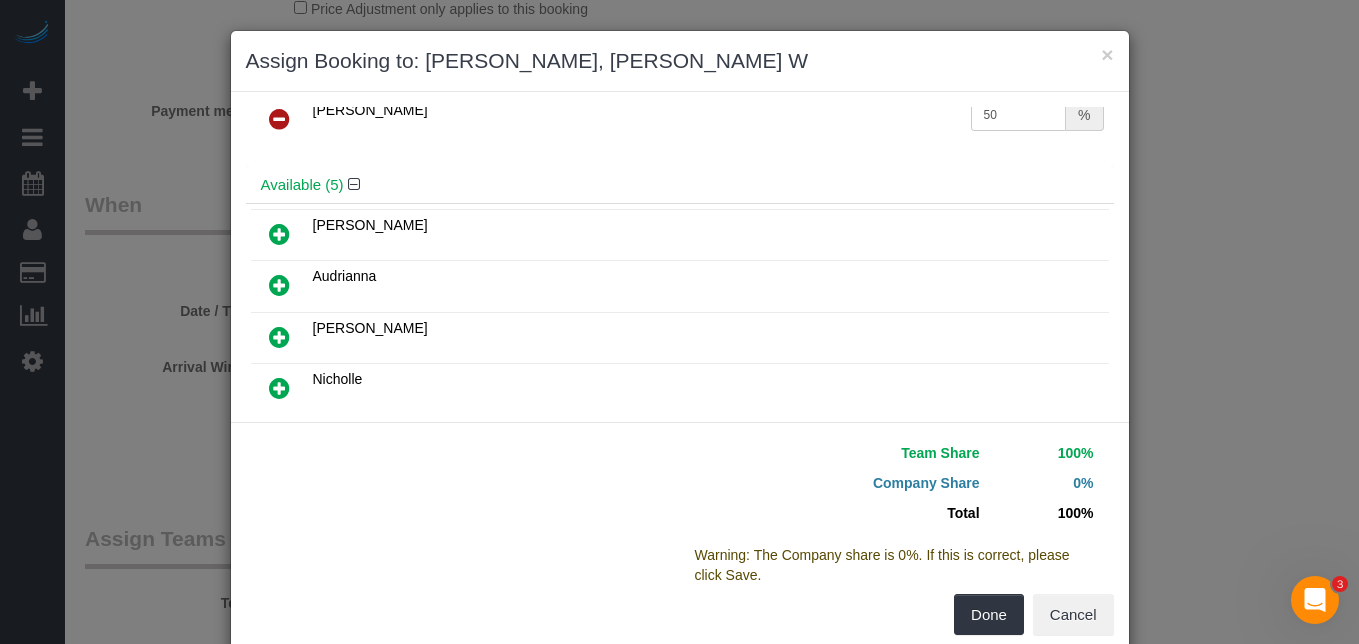 scroll, scrollTop: 0, scrollLeft: 0, axis: both 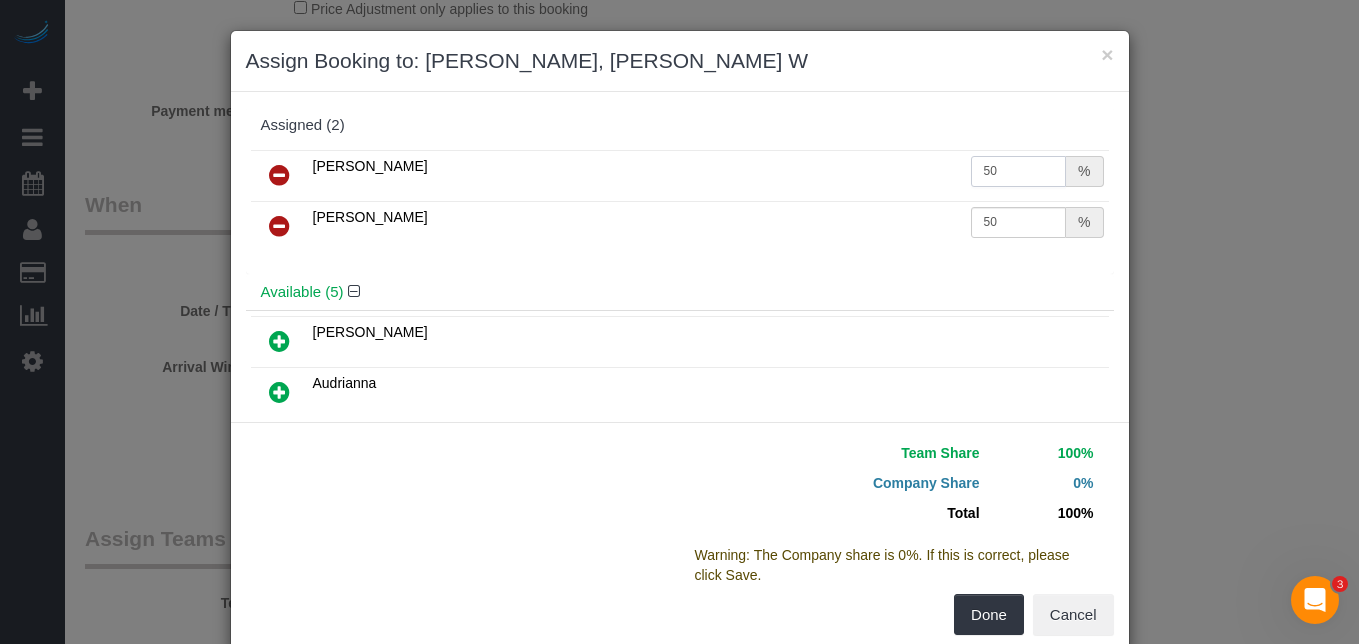 click on "50" at bounding box center [1019, 171] 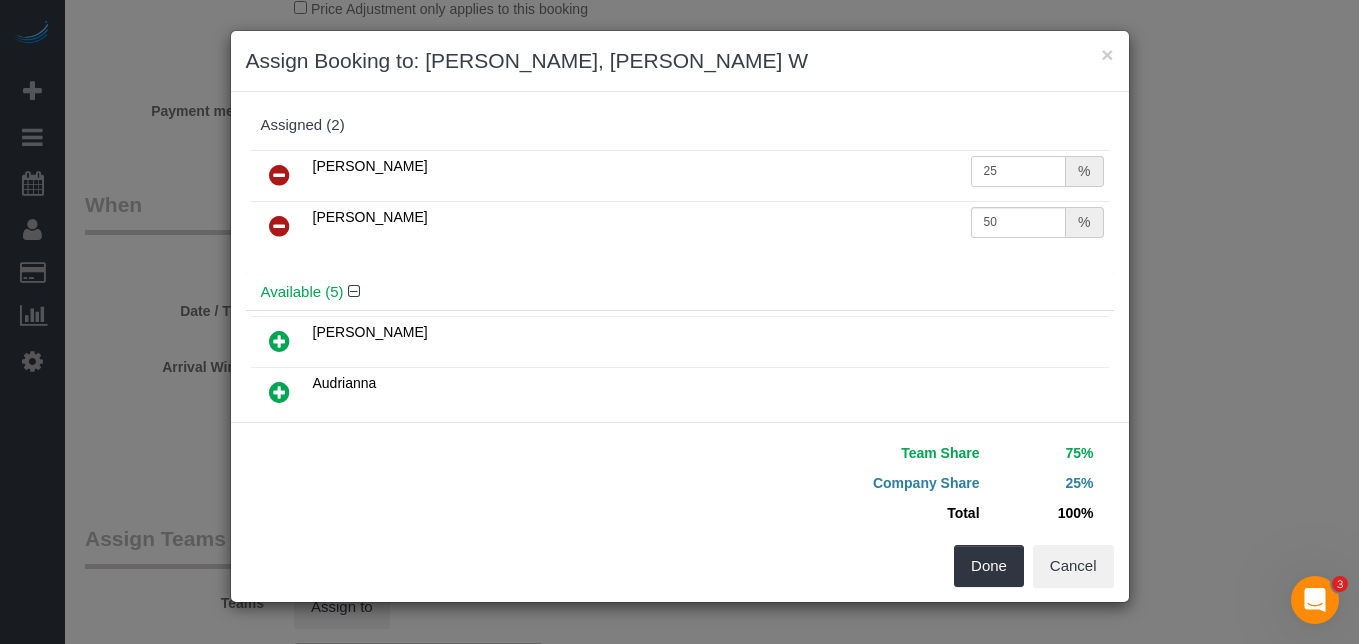 type on "25" 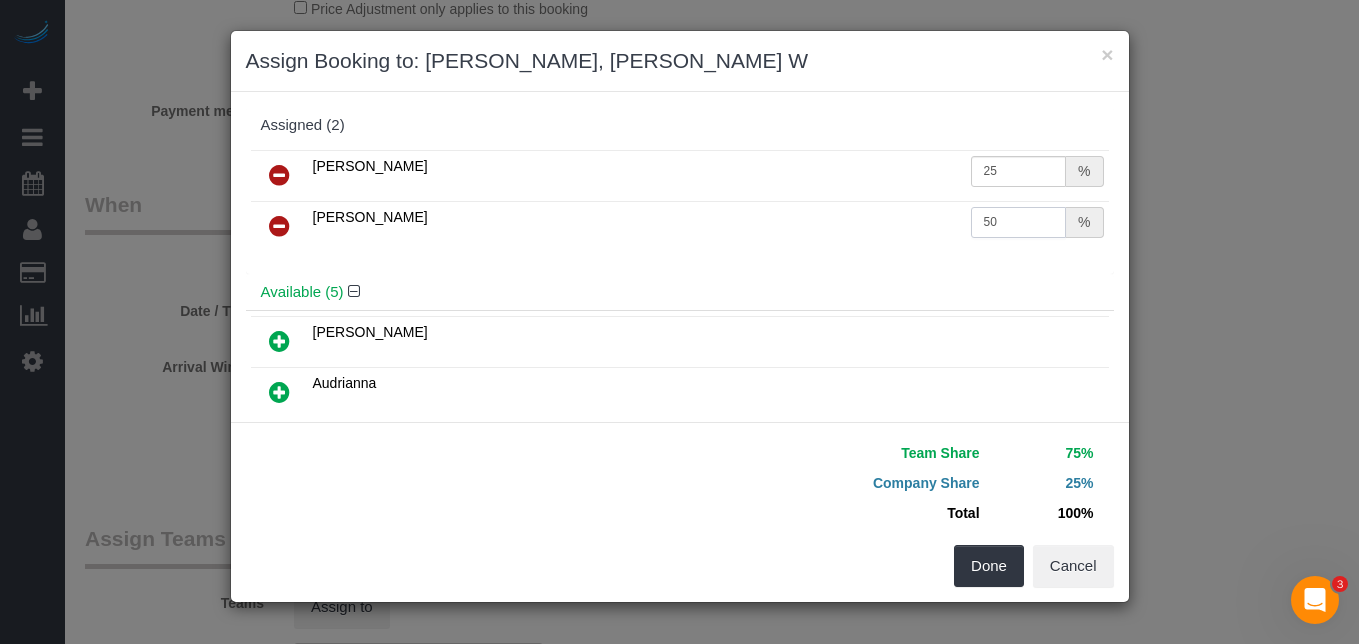 click on "50" at bounding box center [1019, 222] 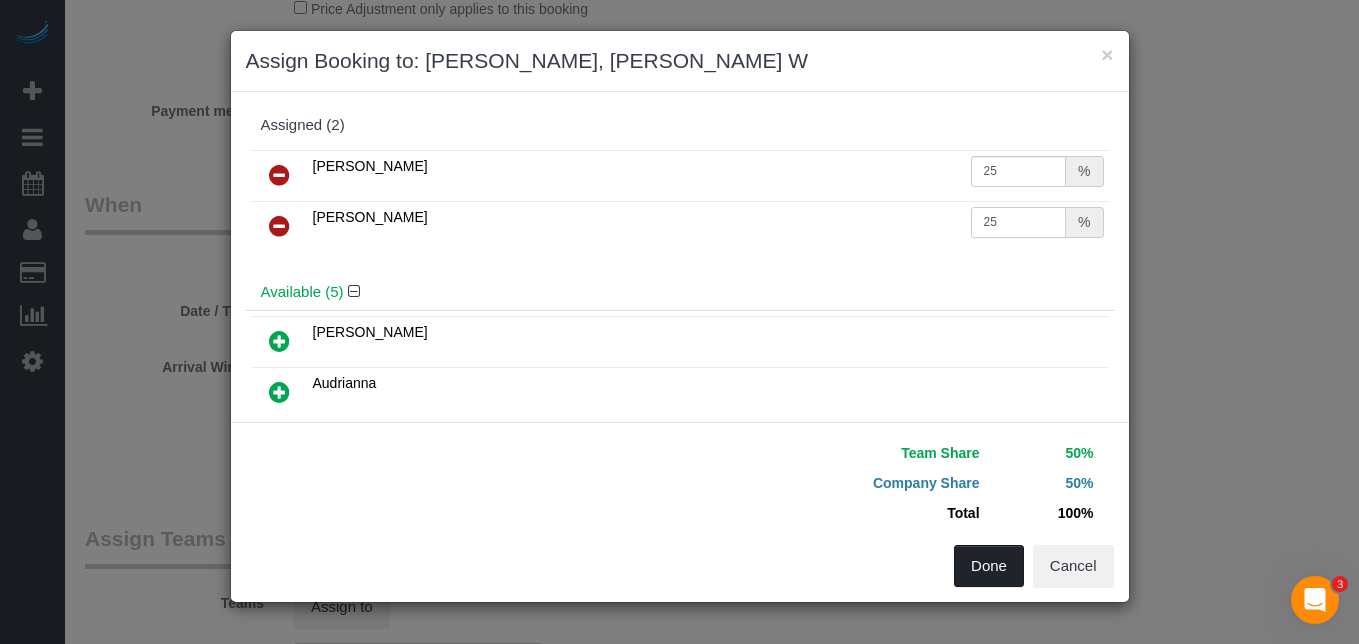 type on "25" 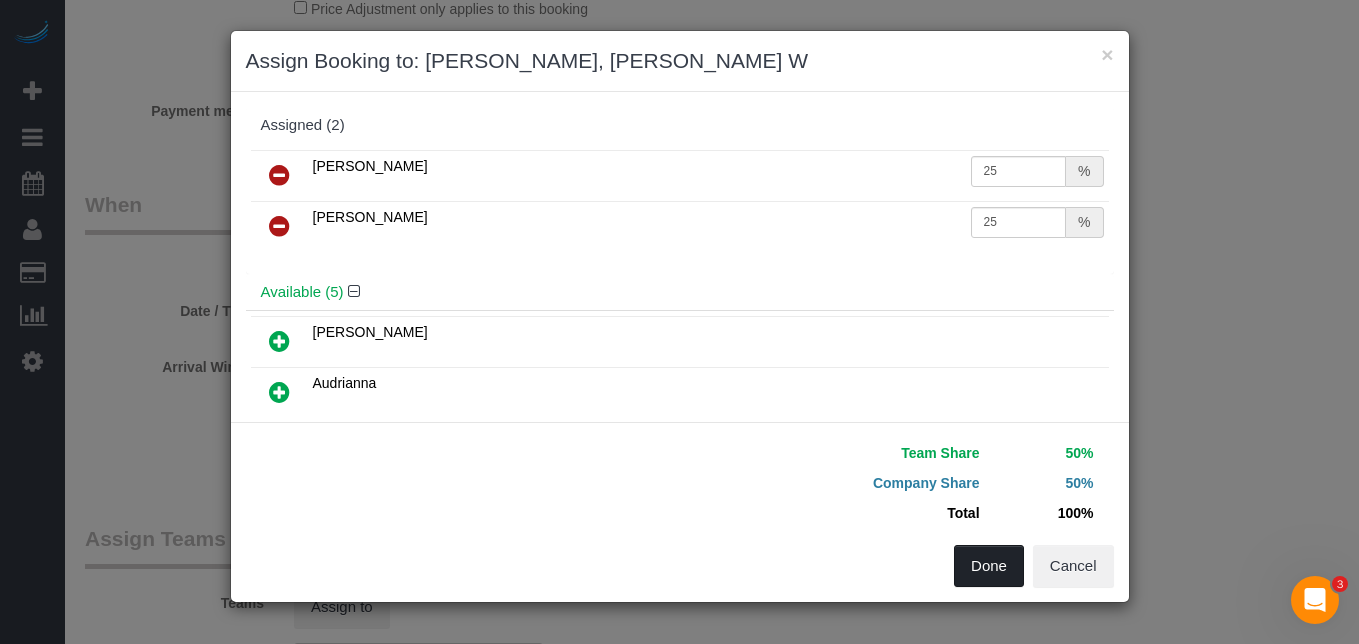 click on "Done" at bounding box center [989, 566] 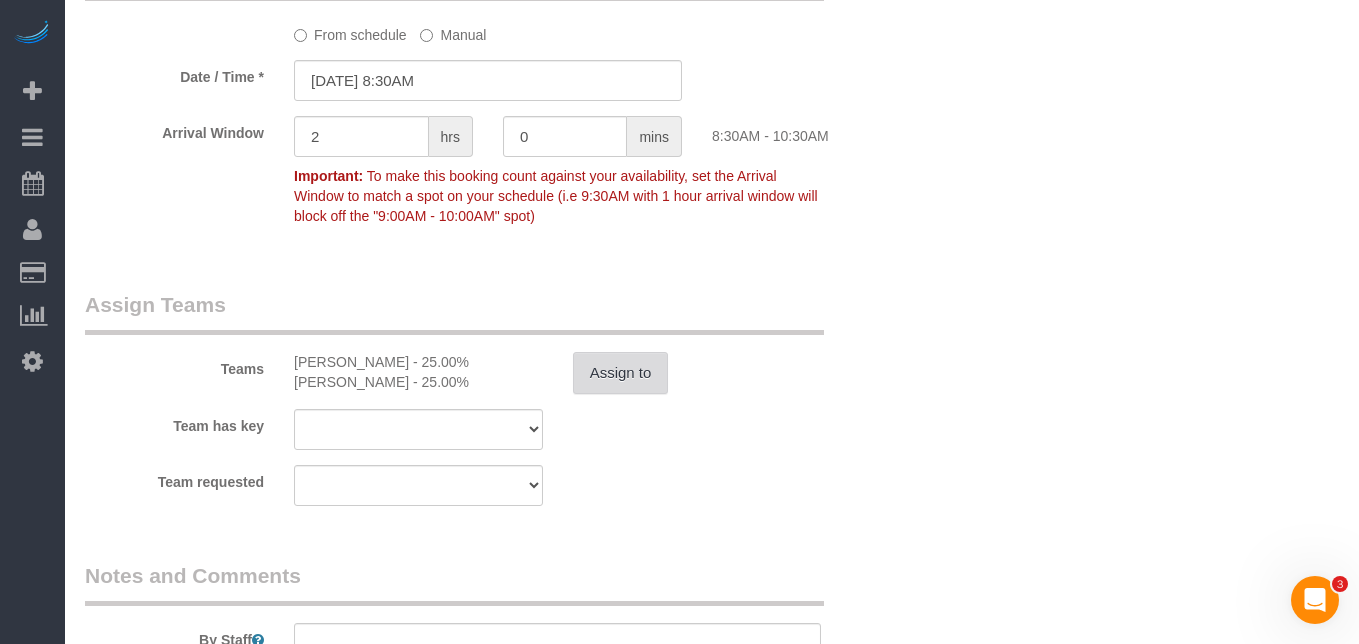 scroll, scrollTop: 2329, scrollLeft: 0, axis: vertical 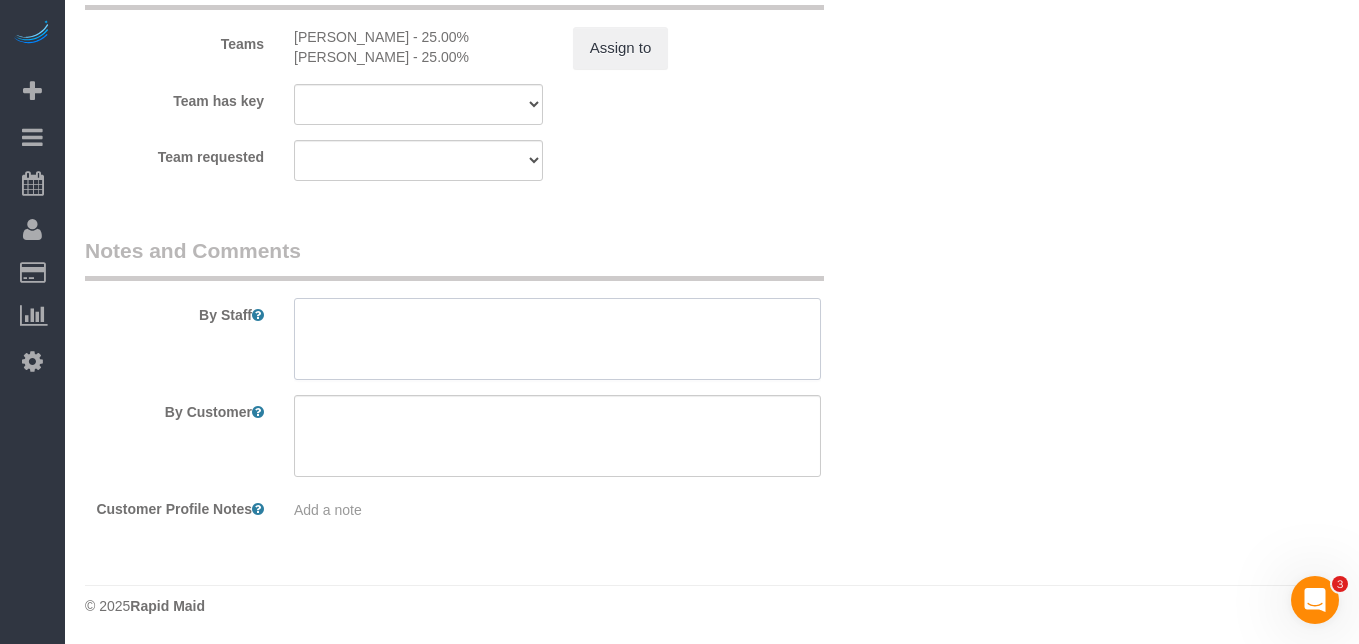 click at bounding box center [557, 339] 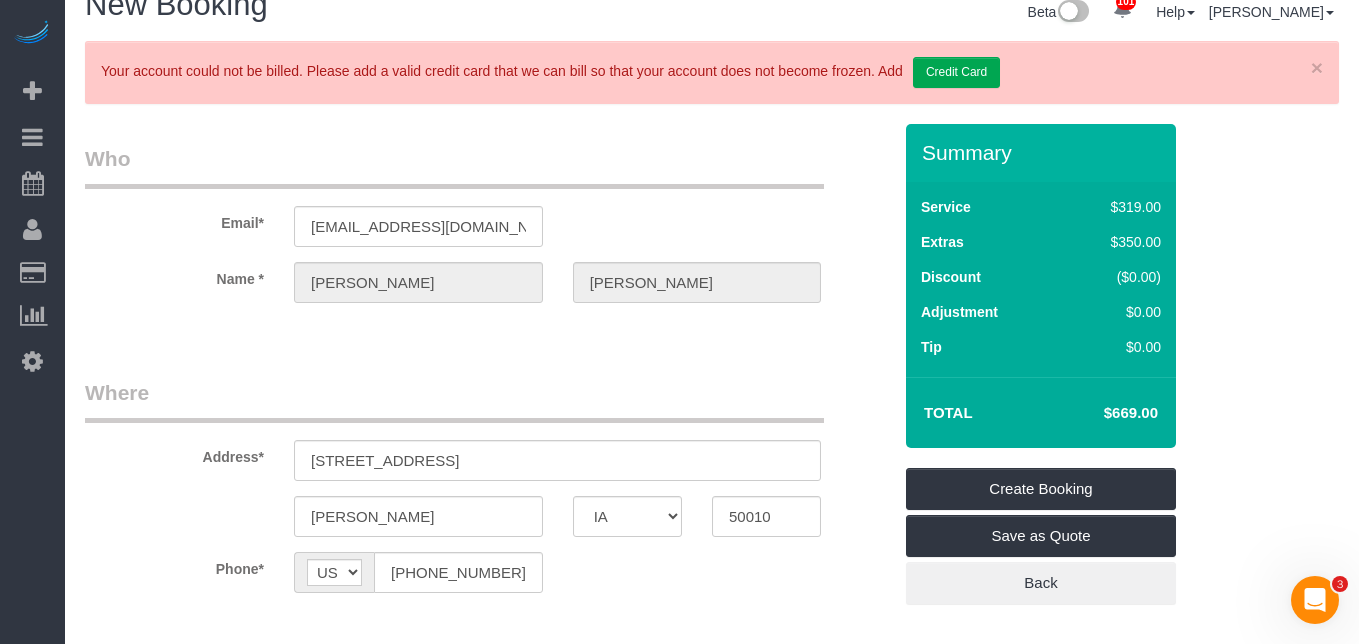 scroll, scrollTop: 0, scrollLeft: 0, axis: both 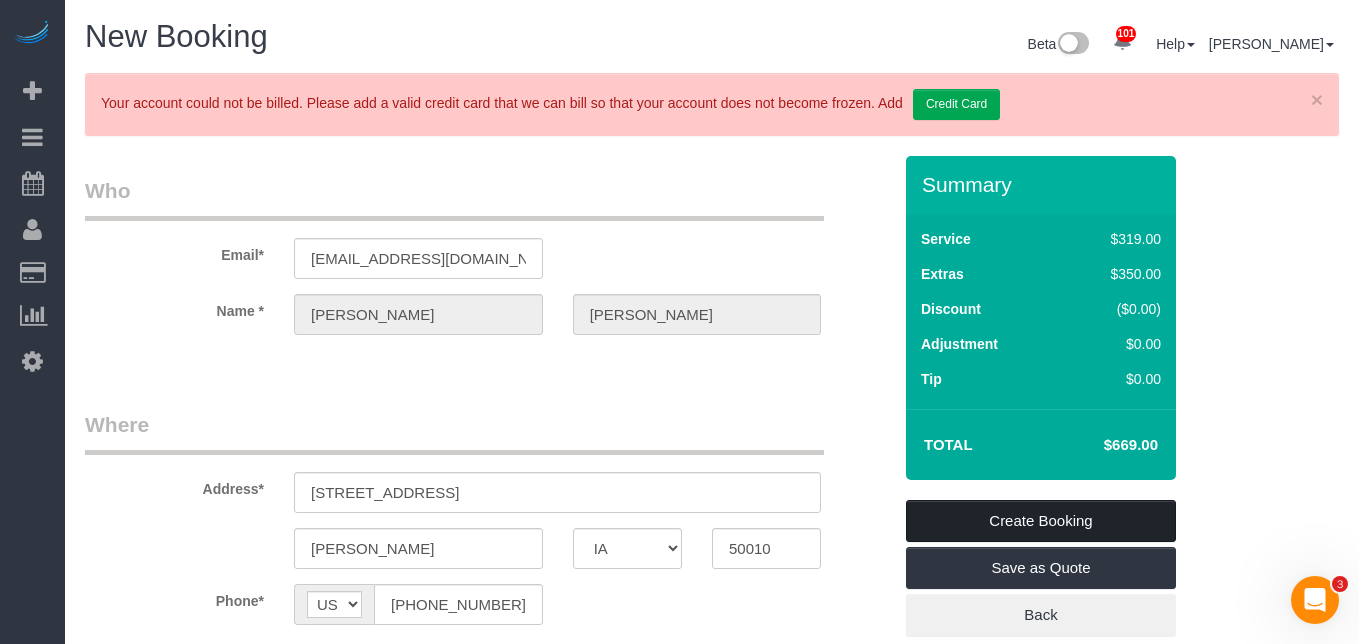 type on "Move out clean
Use checklist
they will be there to let you in." 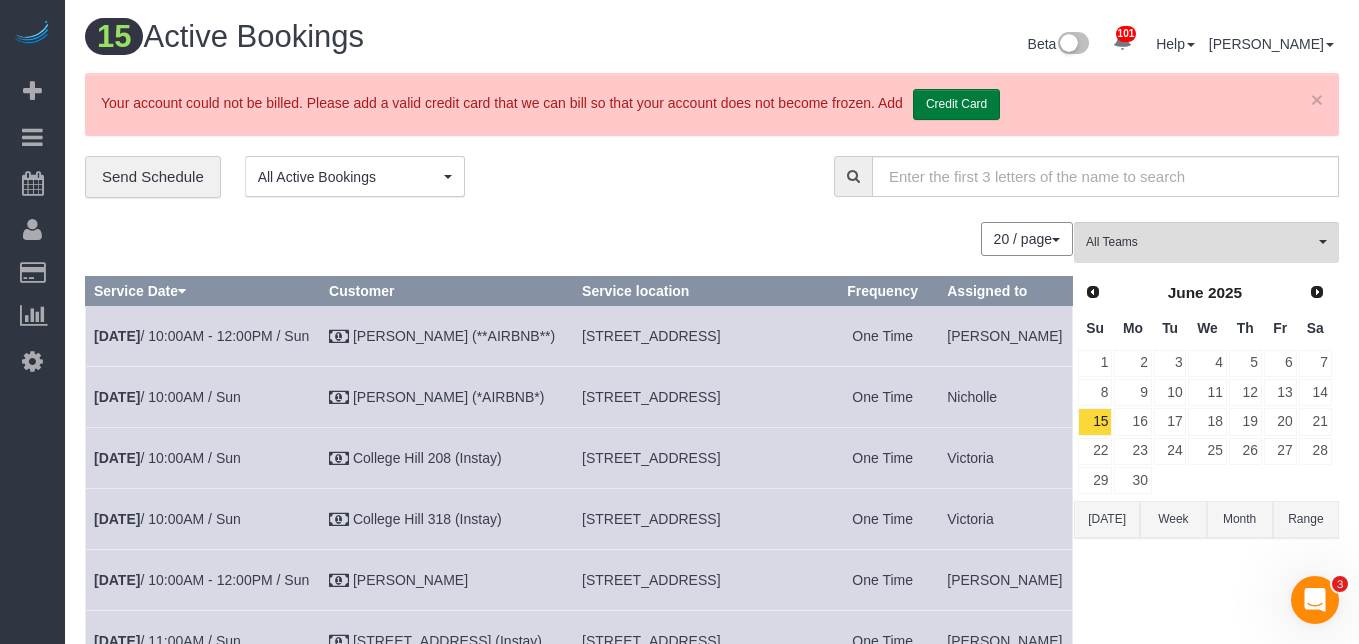 click on "Credit Card" at bounding box center [956, 104] 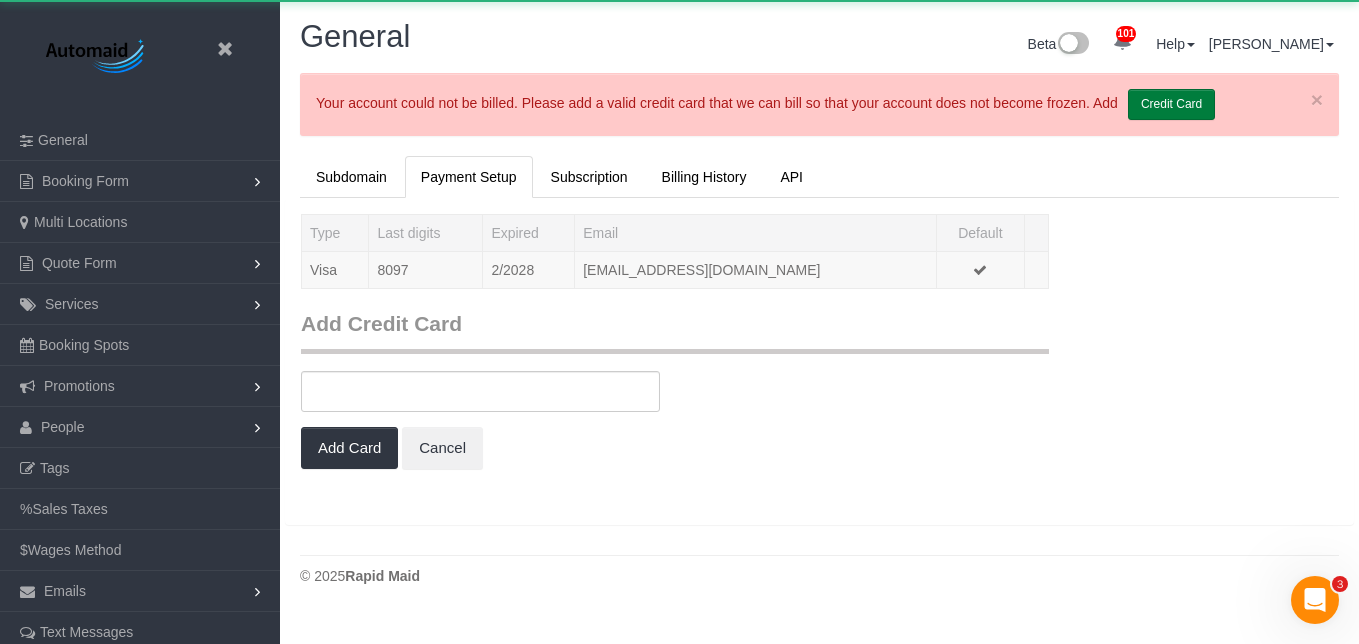 scroll, scrollTop: 99386, scrollLeft: 98641, axis: both 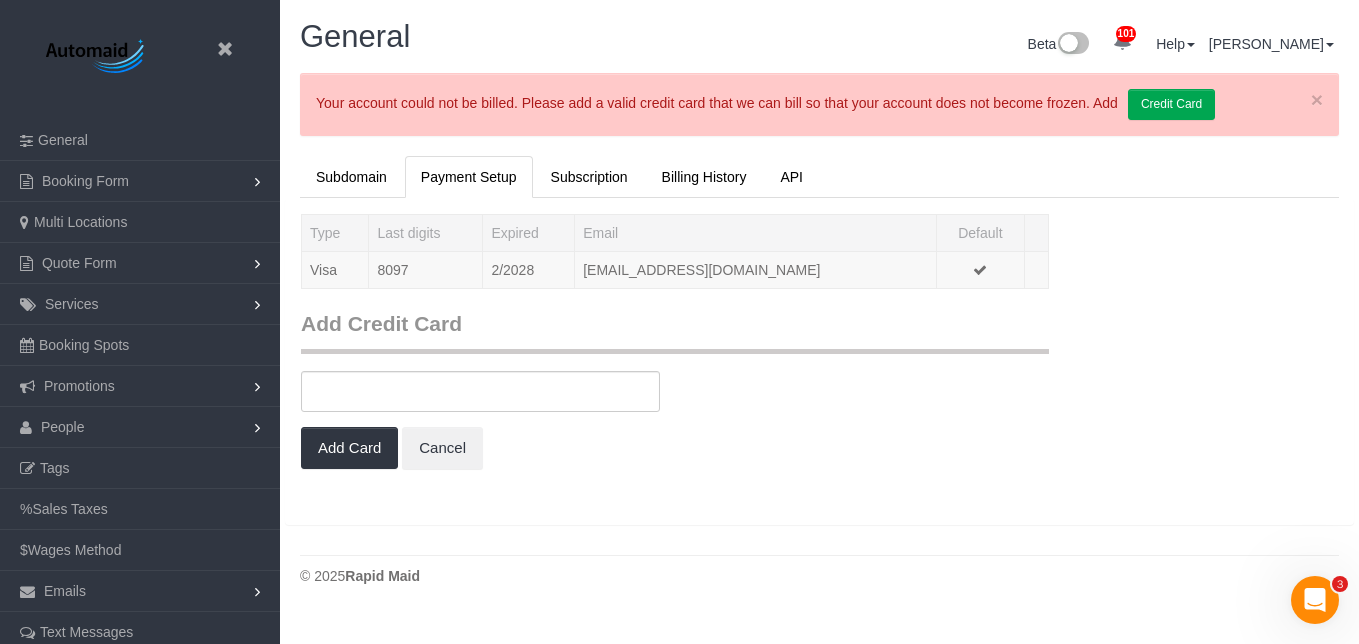 click at bounding box center (480, 391) 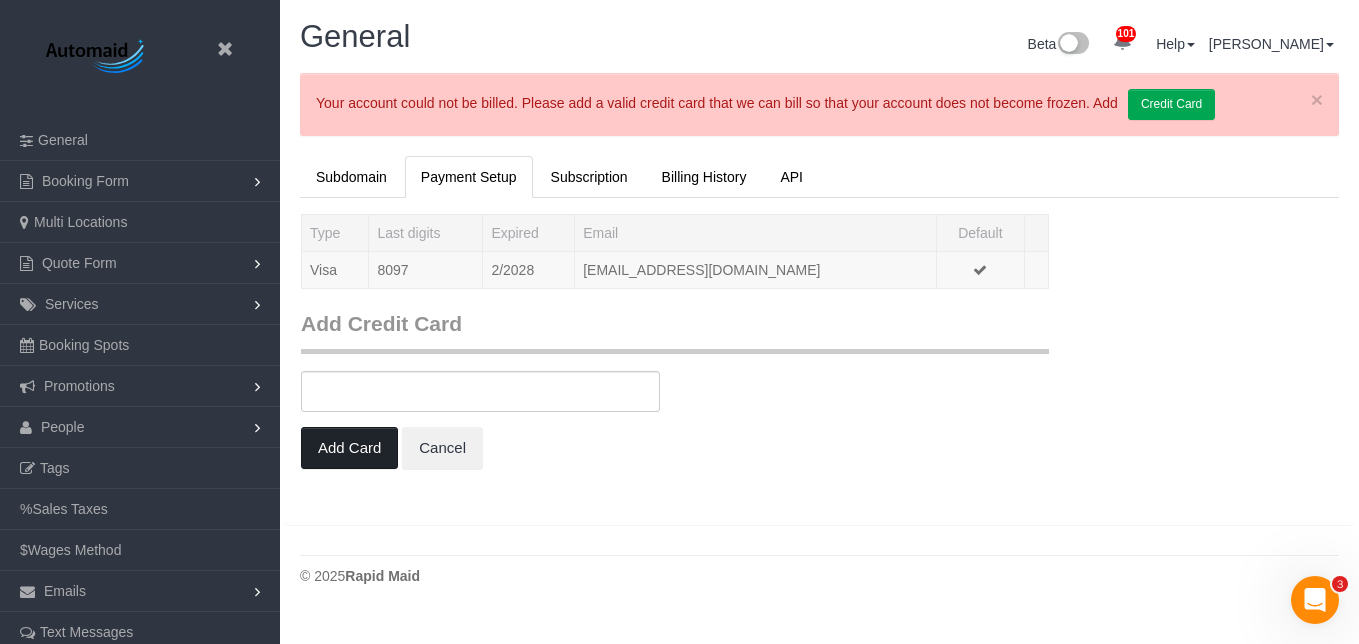 click on "Add Card" at bounding box center (349, 448) 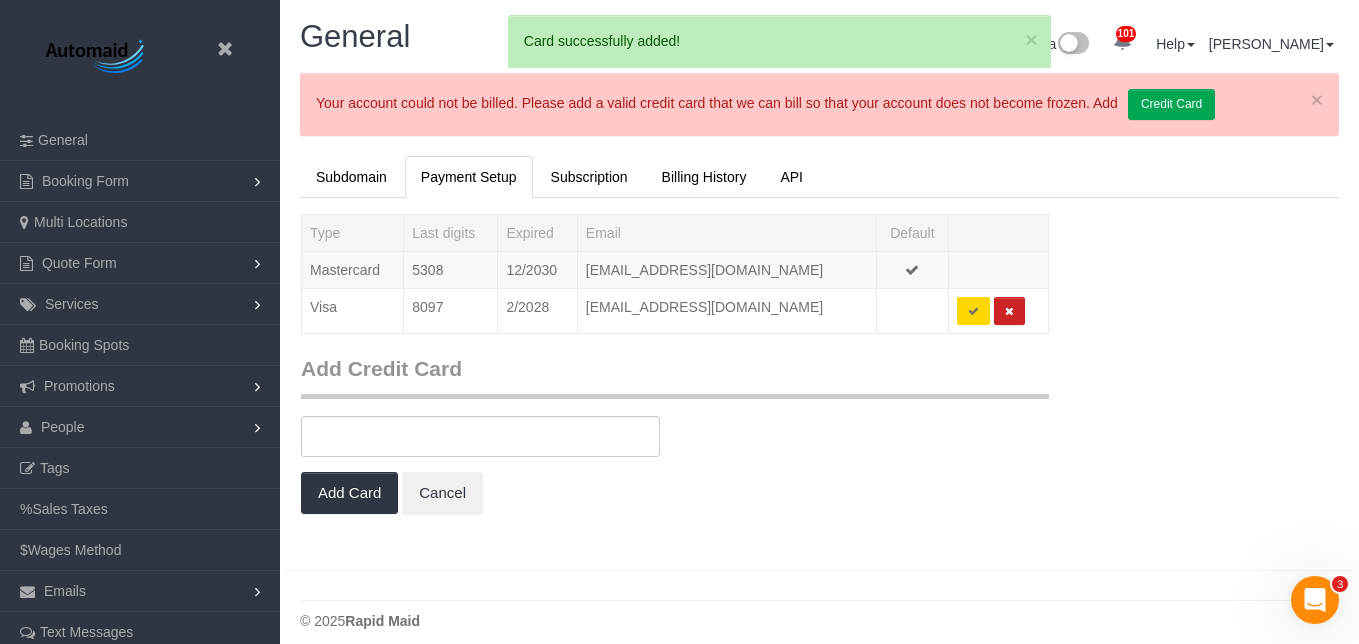 scroll, scrollTop: 99340, scrollLeft: 98641, axis: both 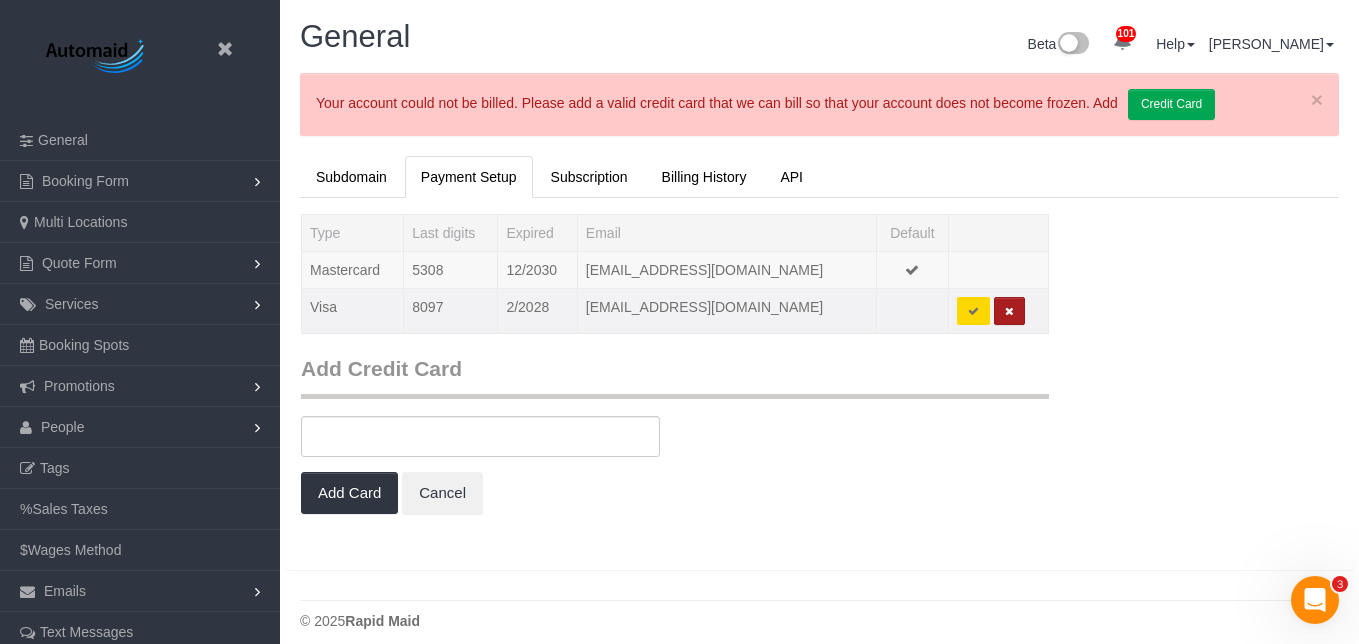 click at bounding box center [1009, 311] 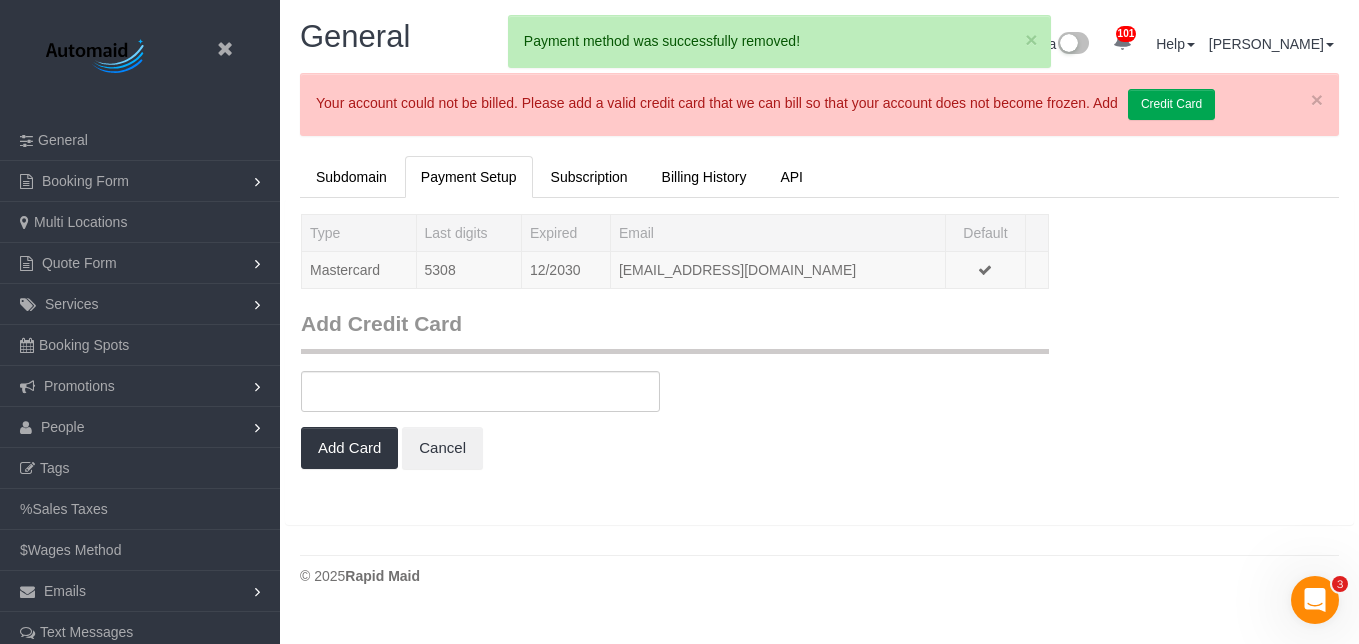 scroll, scrollTop: 614, scrollLeft: 1359, axis: both 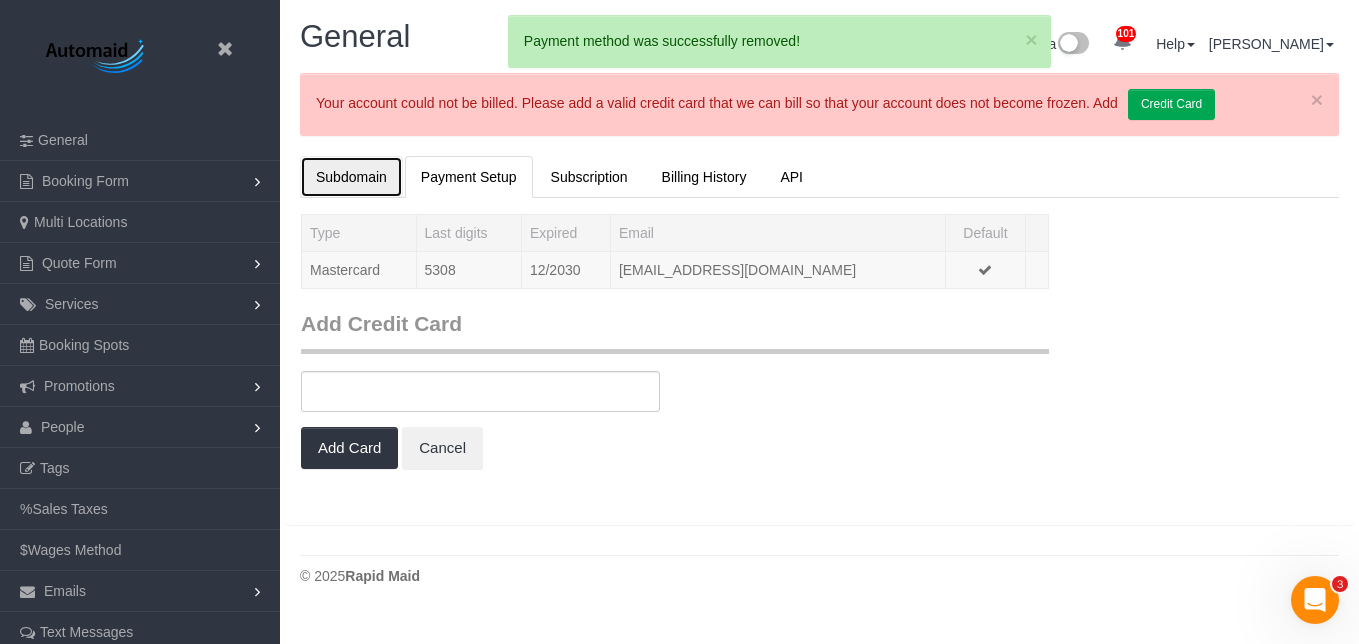 click on "Subdomain" at bounding box center [351, 177] 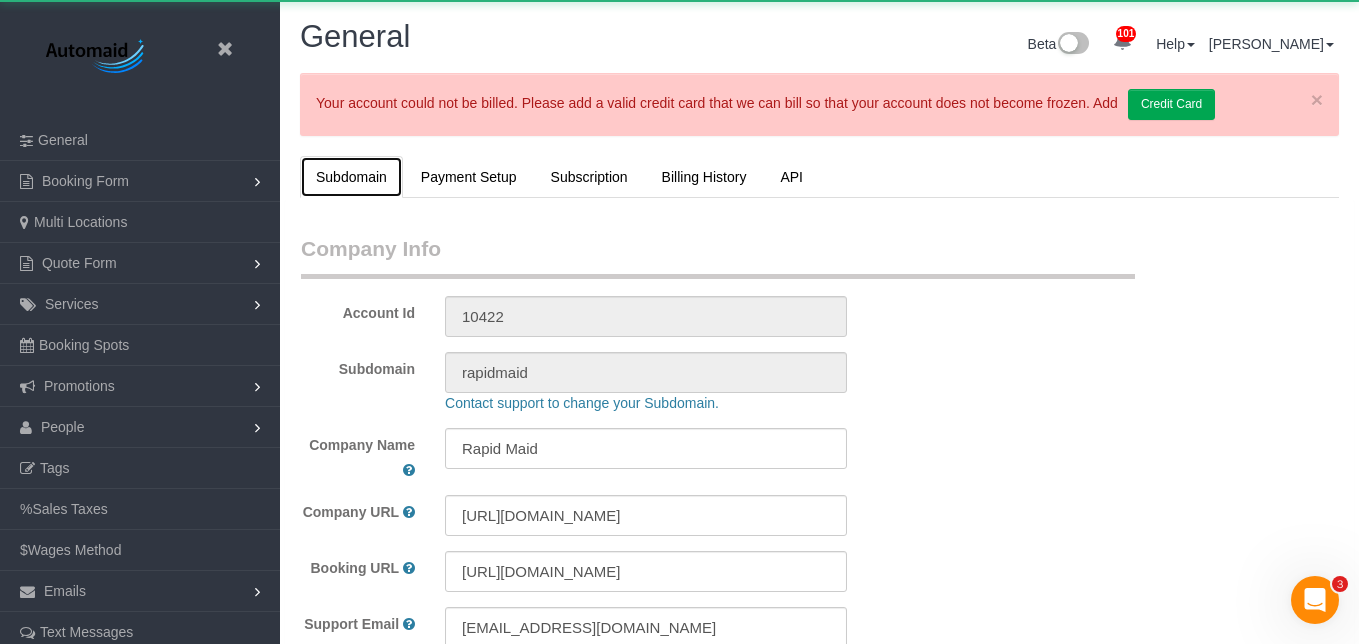 select on "1" 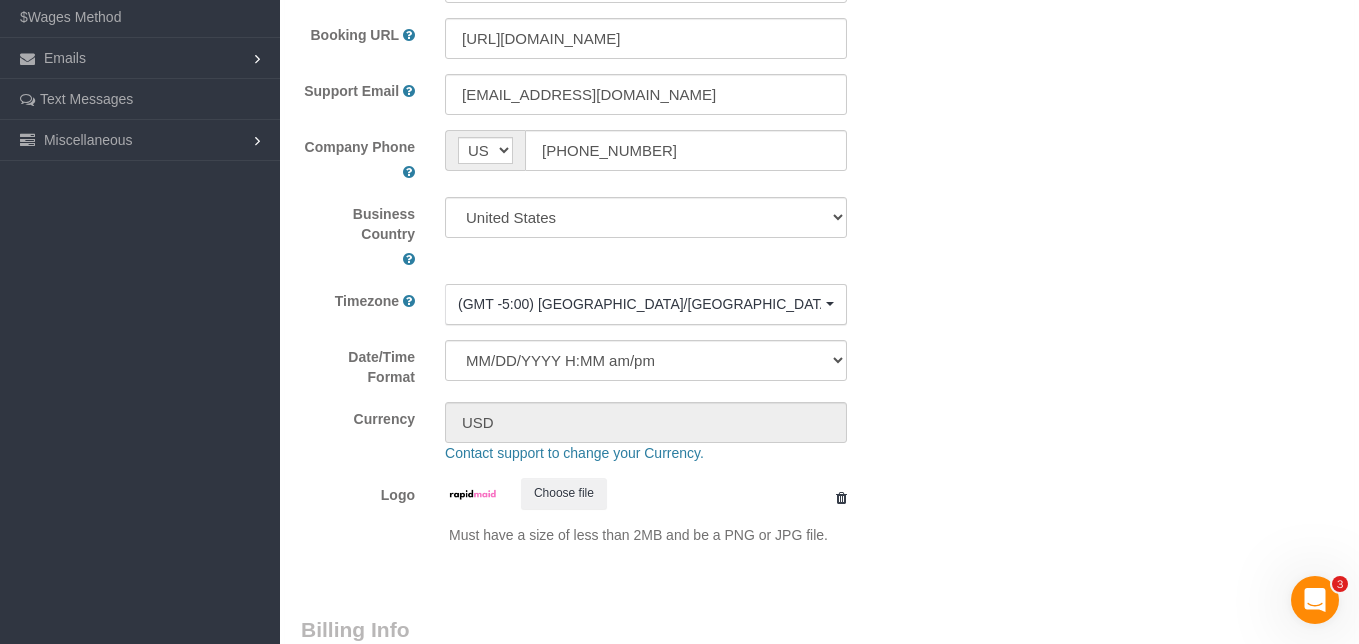scroll, scrollTop: 0, scrollLeft: 0, axis: both 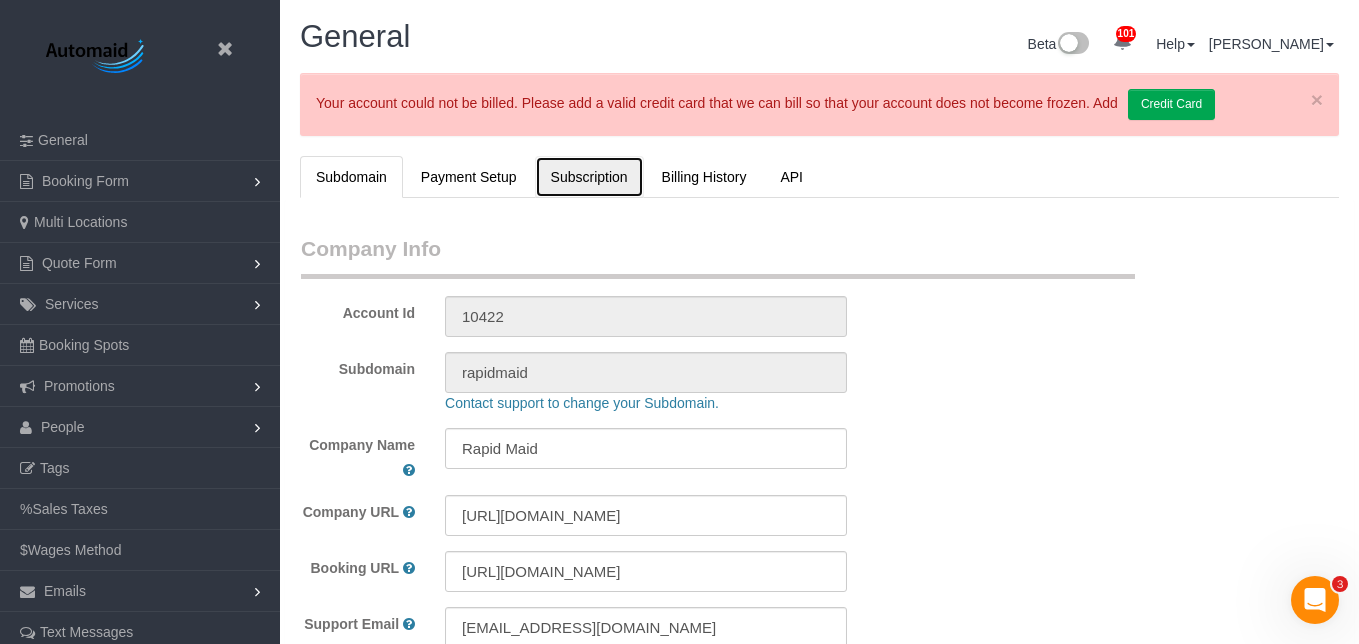 click on "Subscription" at bounding box center [589, 177] 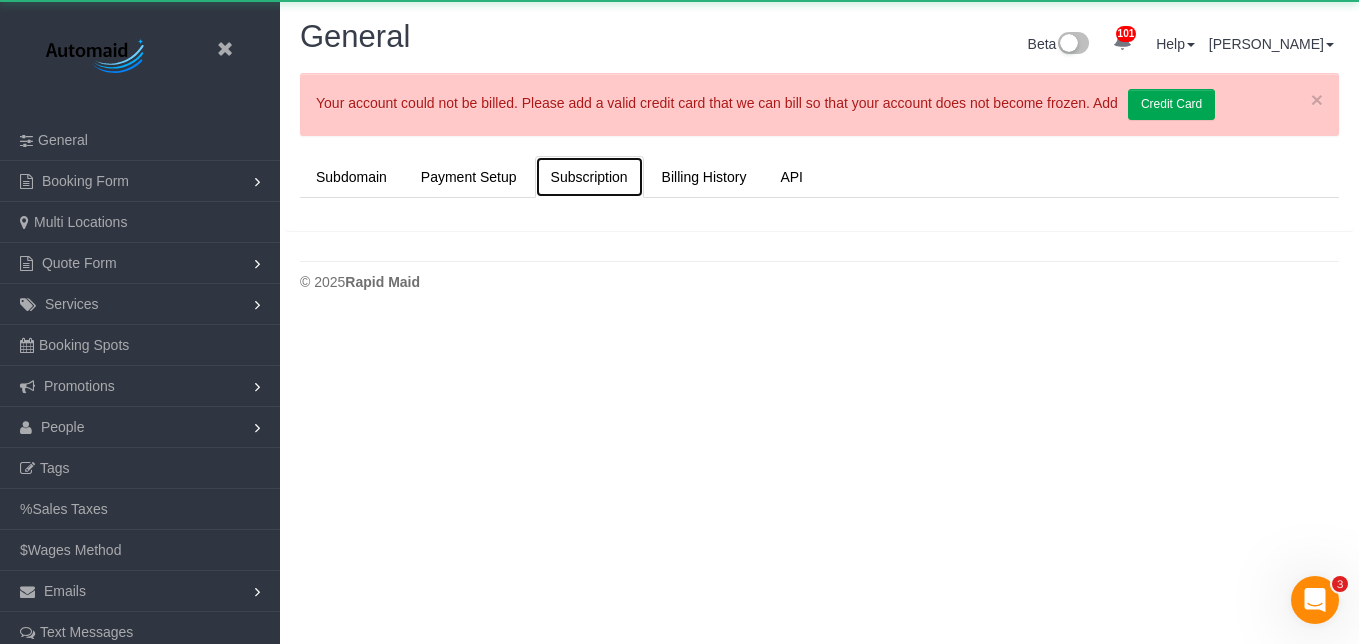 scroll, scrollTop: 99680, scrollLeft: 98641, axis: both 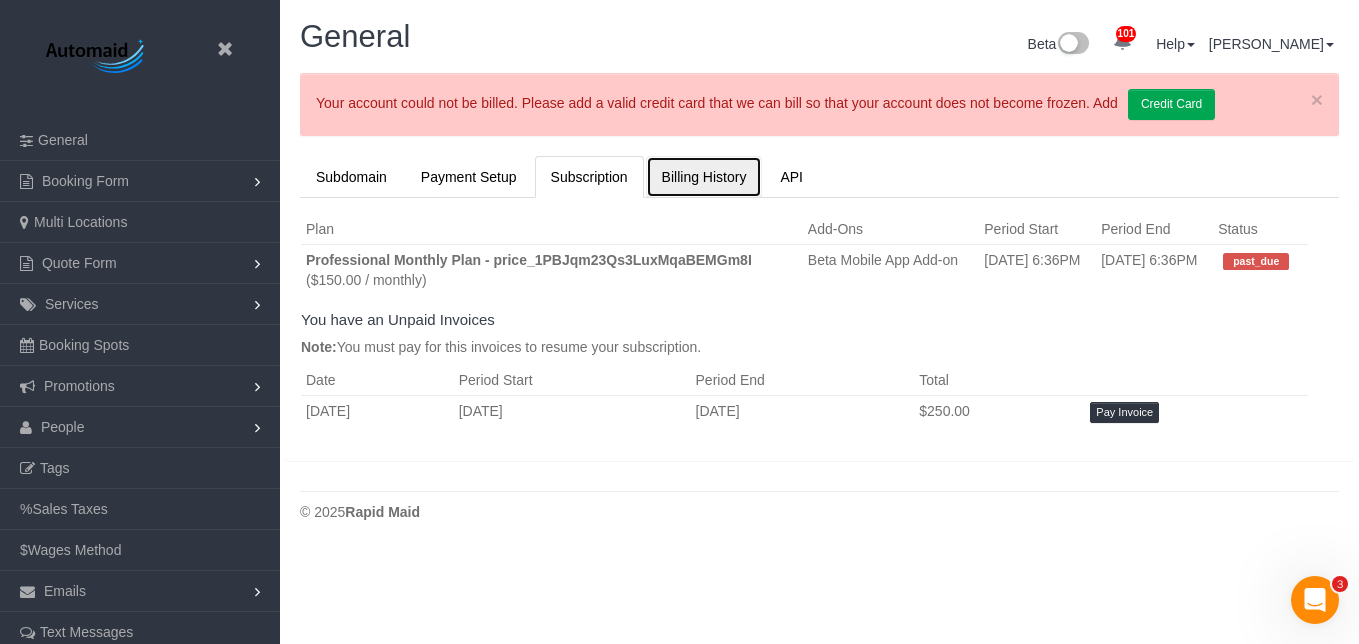 click on "Billing History" at bounding box center [704, 177] 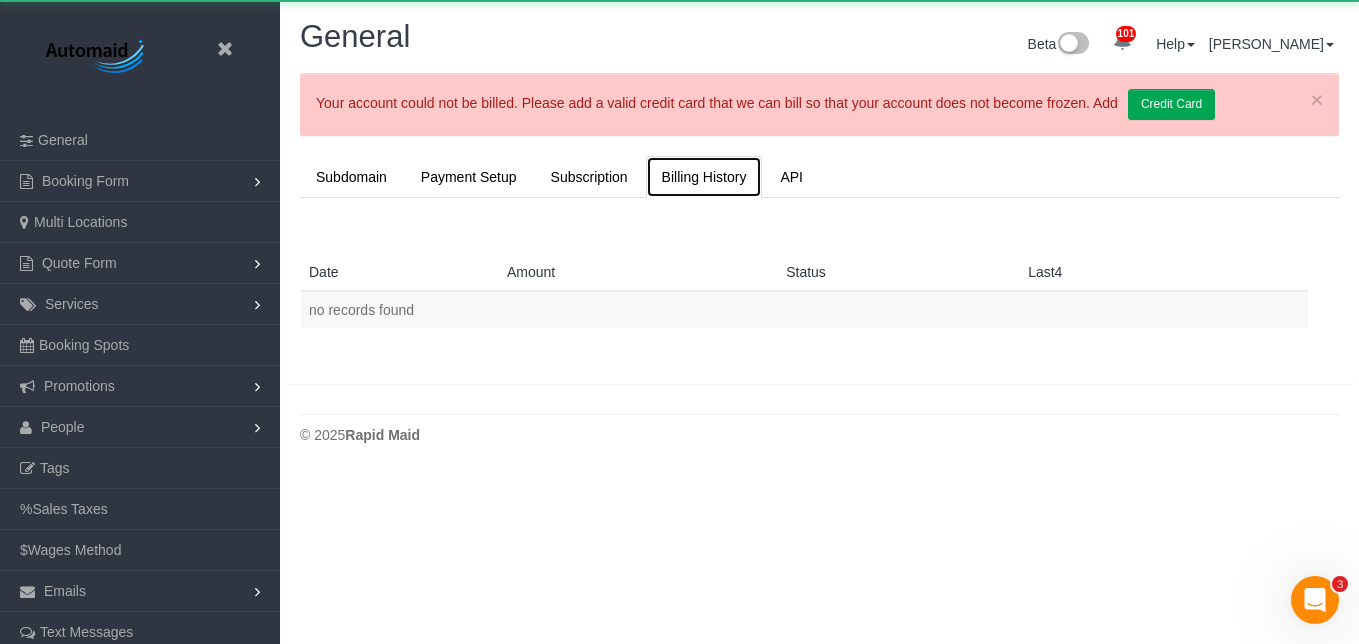 scroll, scrollTop: 99459, scrollLeft: 98641, axis: both 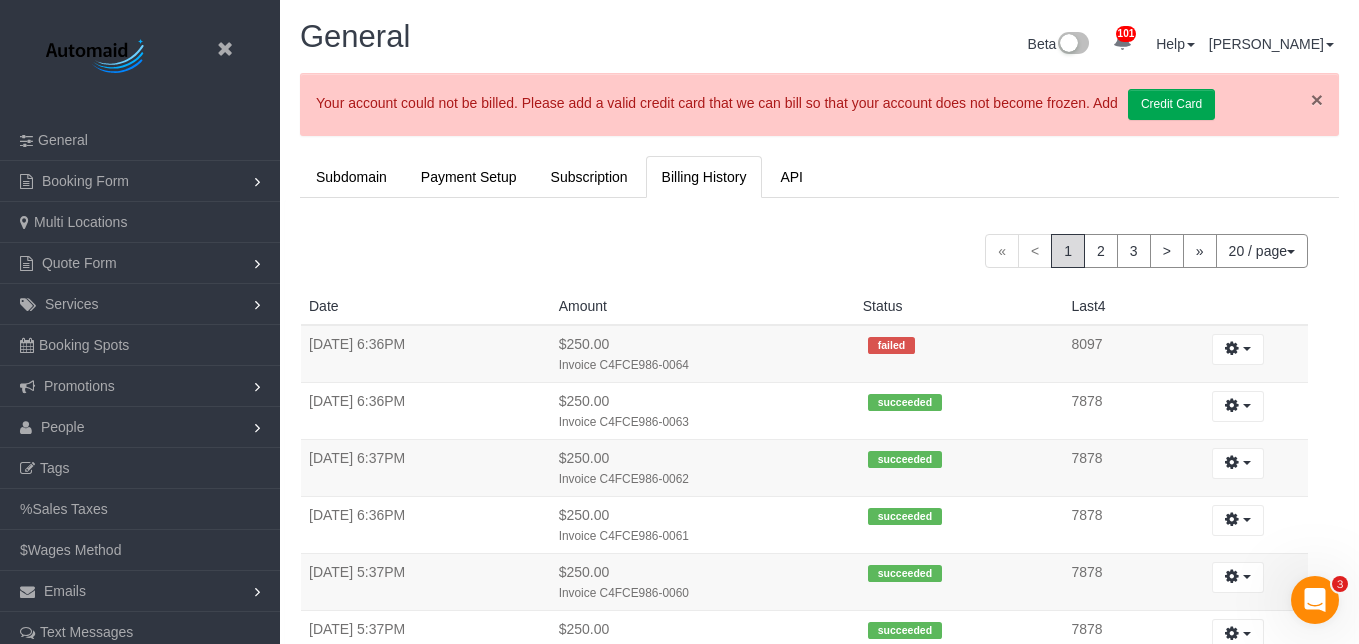 click on "×" at bounding box center (1317, 99) 